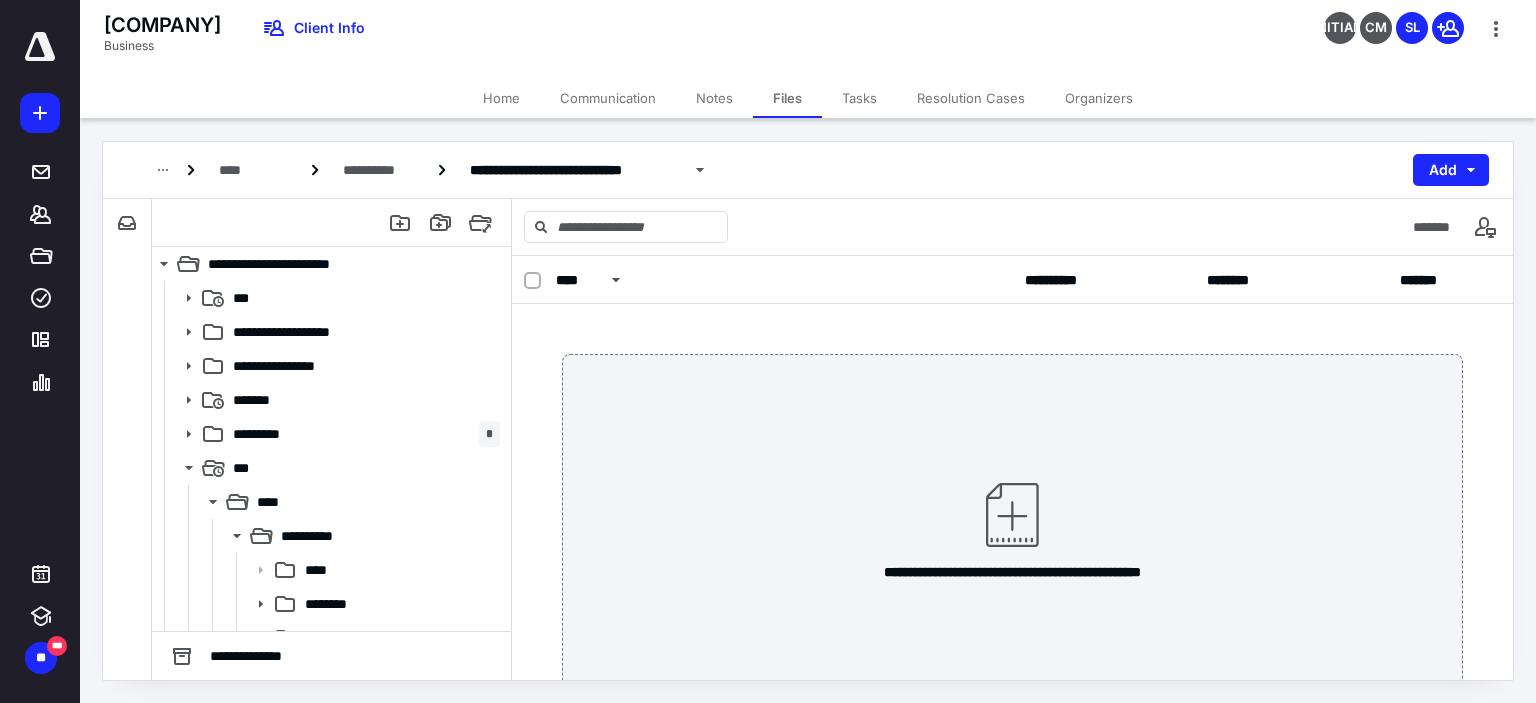 scroll, scrollTop: 0, scrollLeft: 0, axis: both 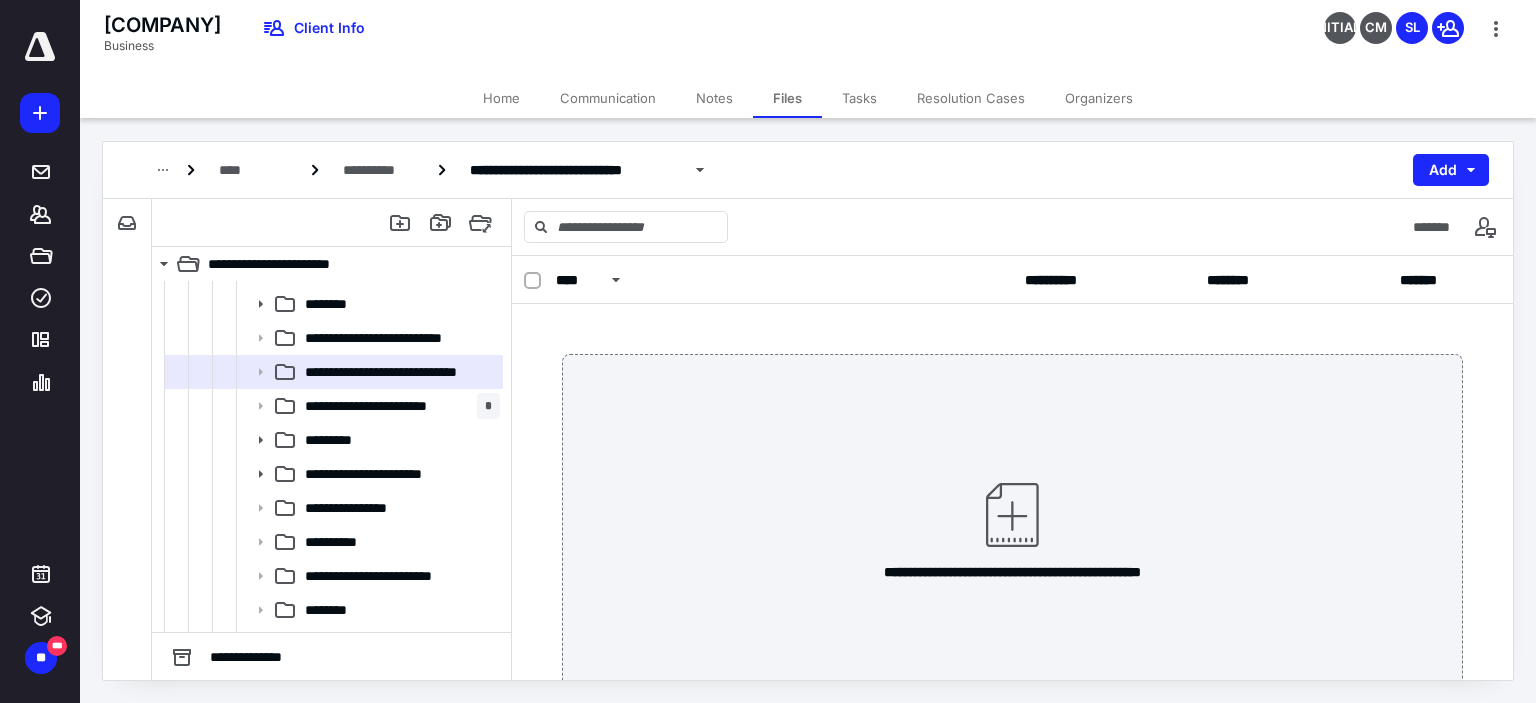 click on "Tasks" at bounding box center (859, 98) 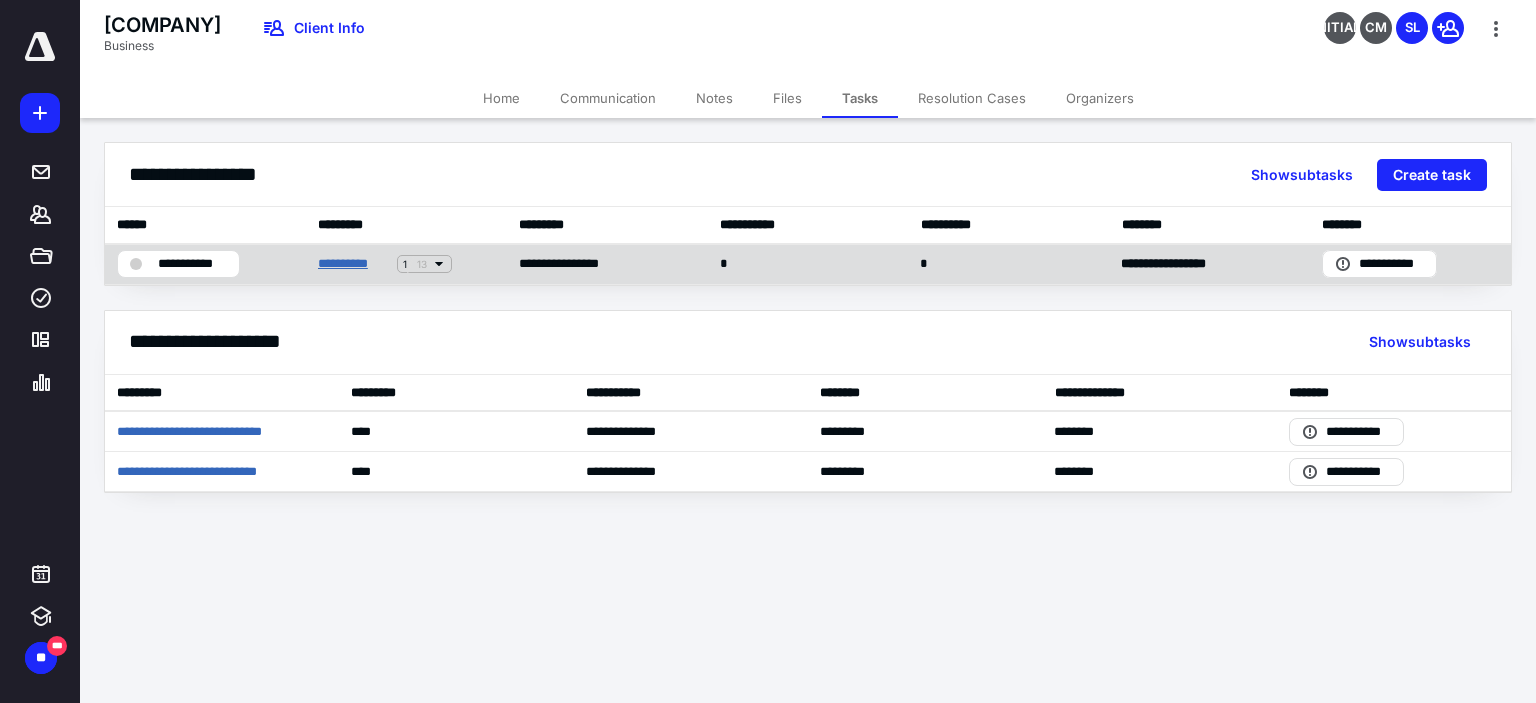 click on "**********" at bounding box center [353, 264] 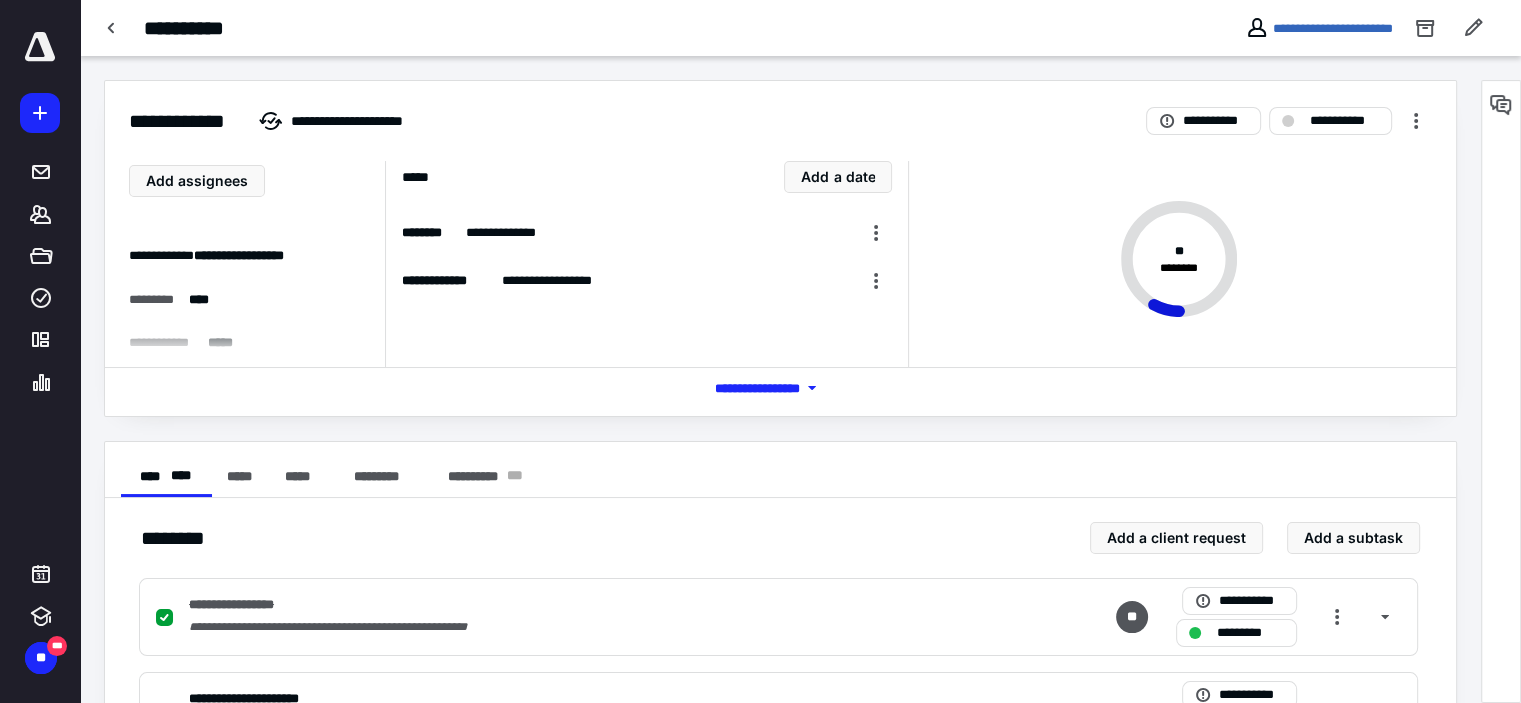 scroll, scrollTop: 300, scrollLeft: 0, axis: vertical 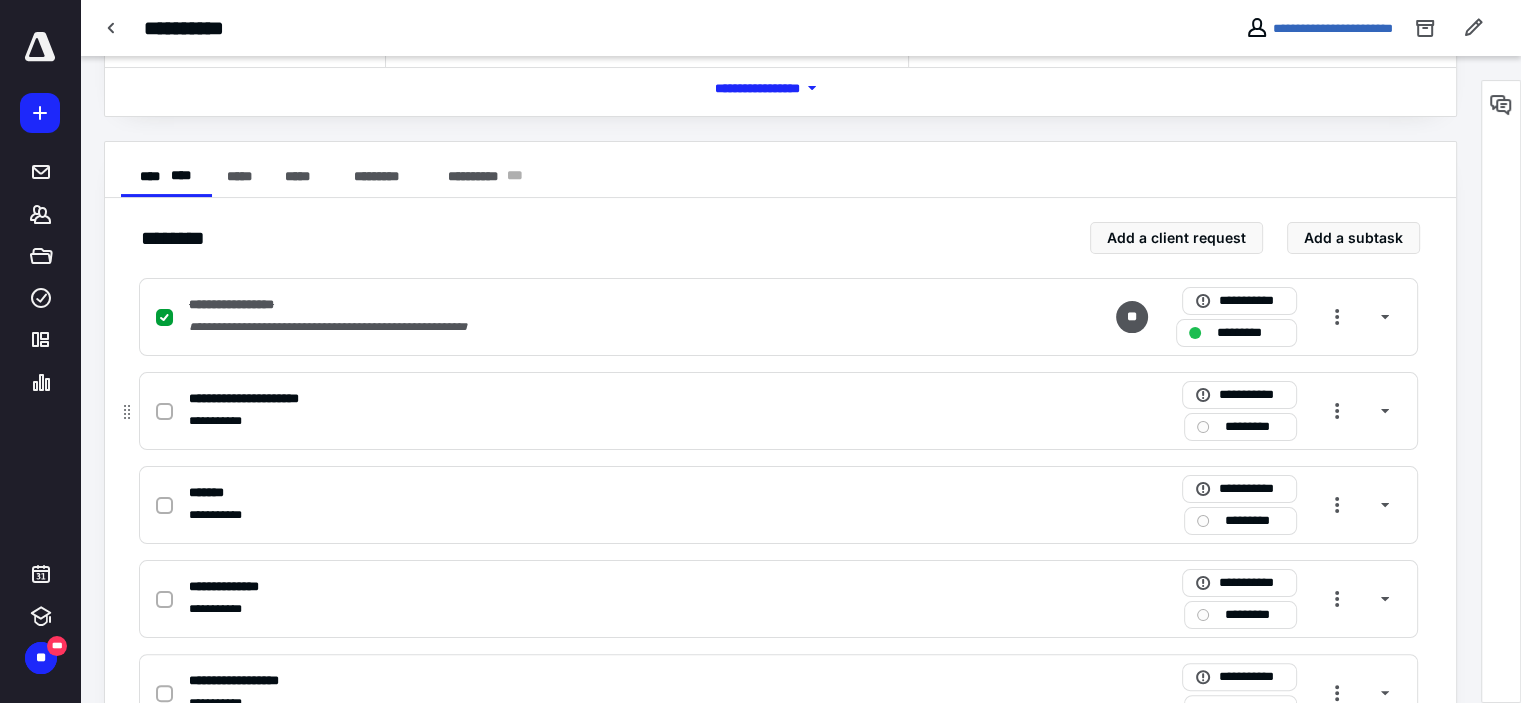 click 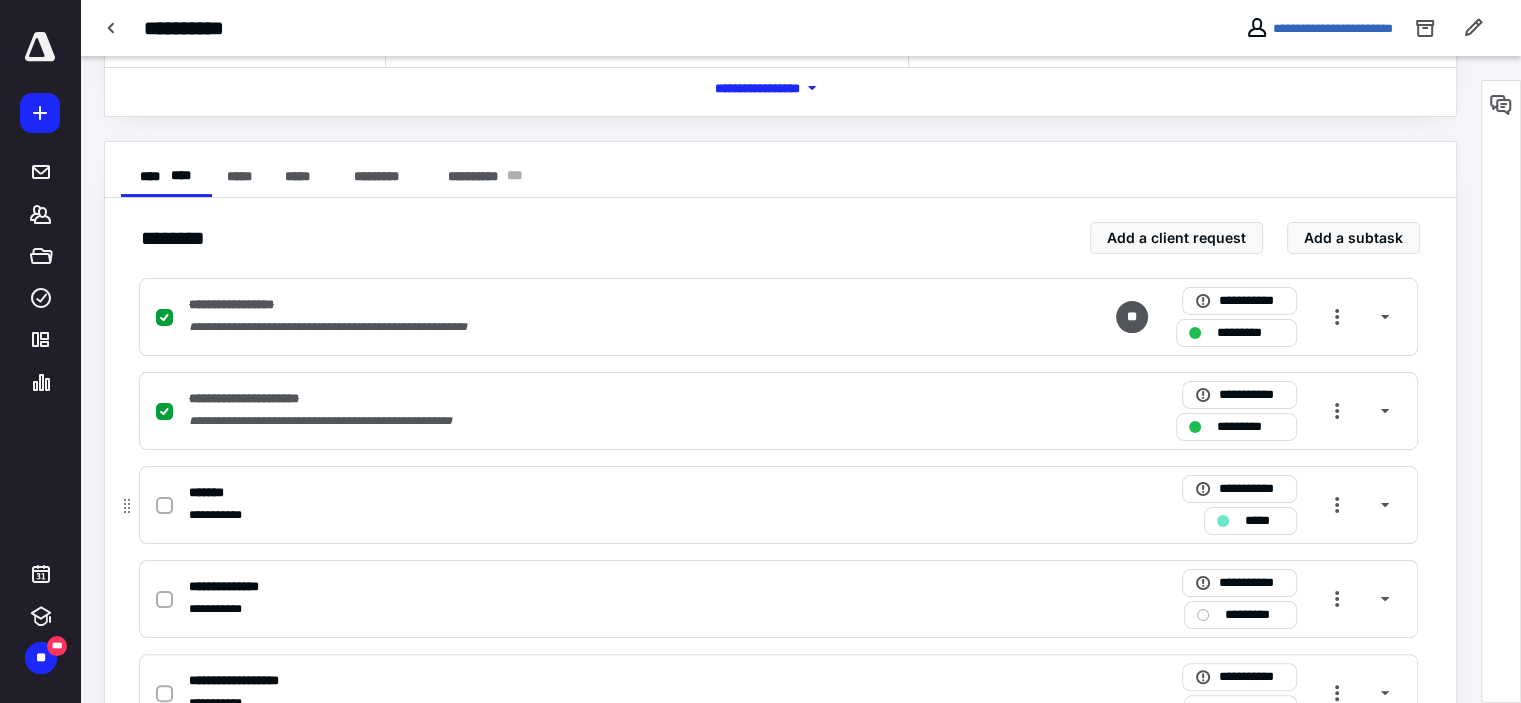 click at bounding box center [164, 506] 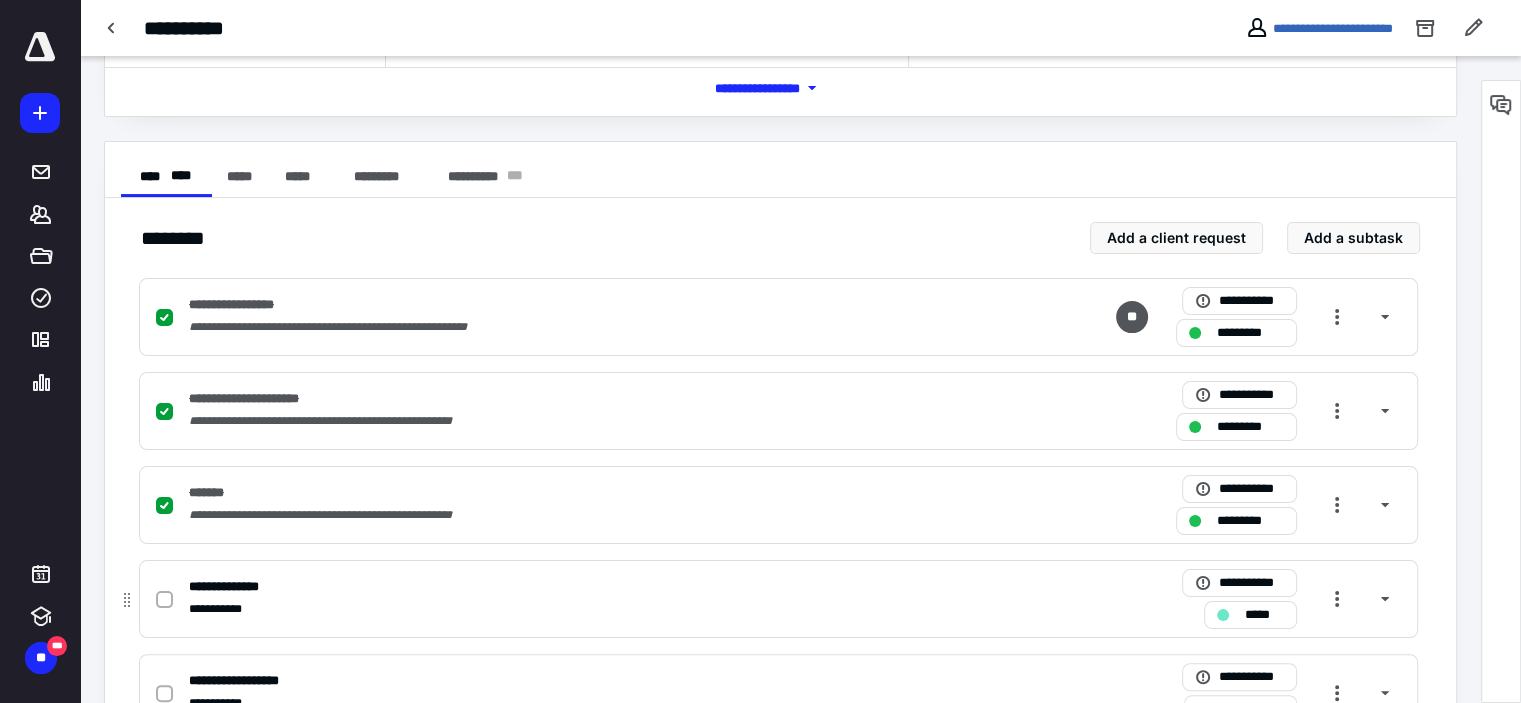 click on "**********" at bounding box center (516, 609) 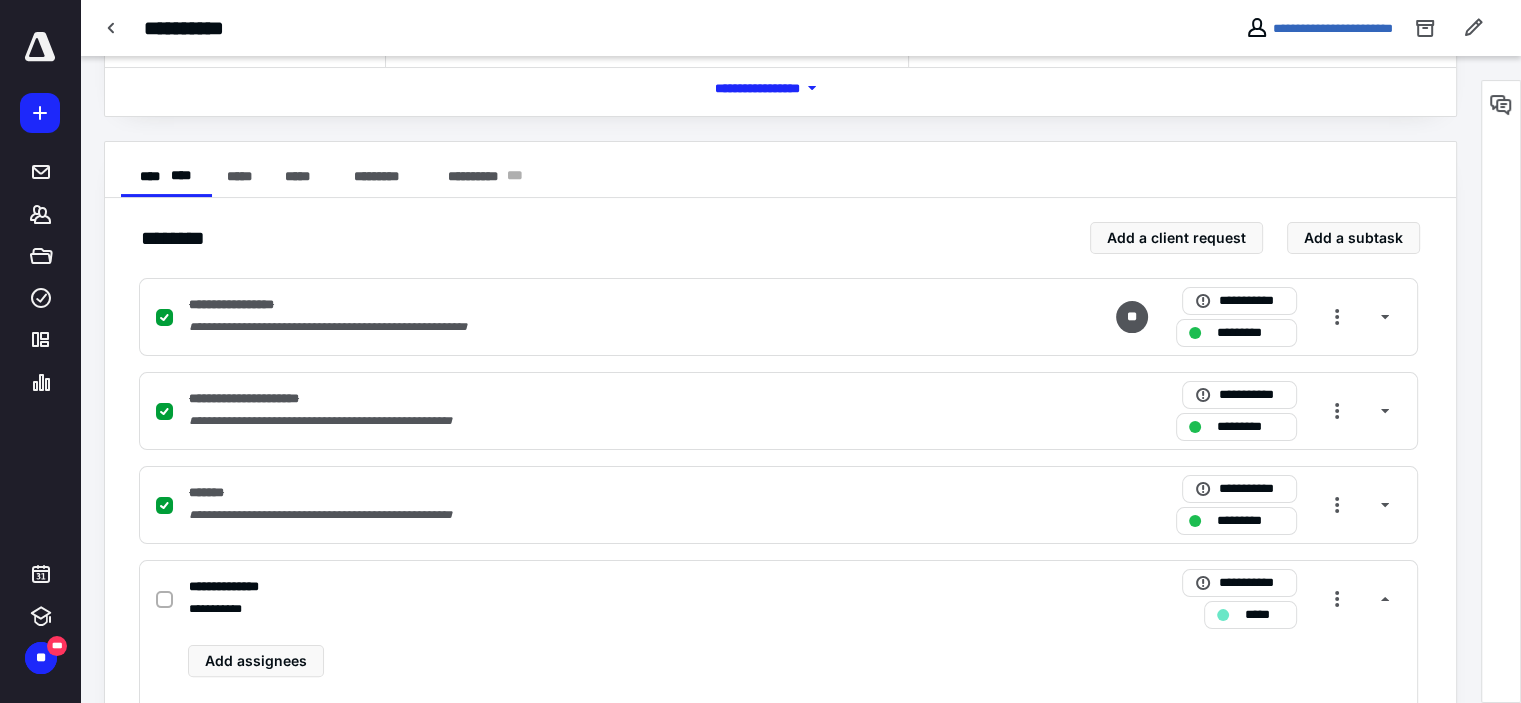 scroll, scrollTop: 600, scrollLeft: 0, axis: vertical 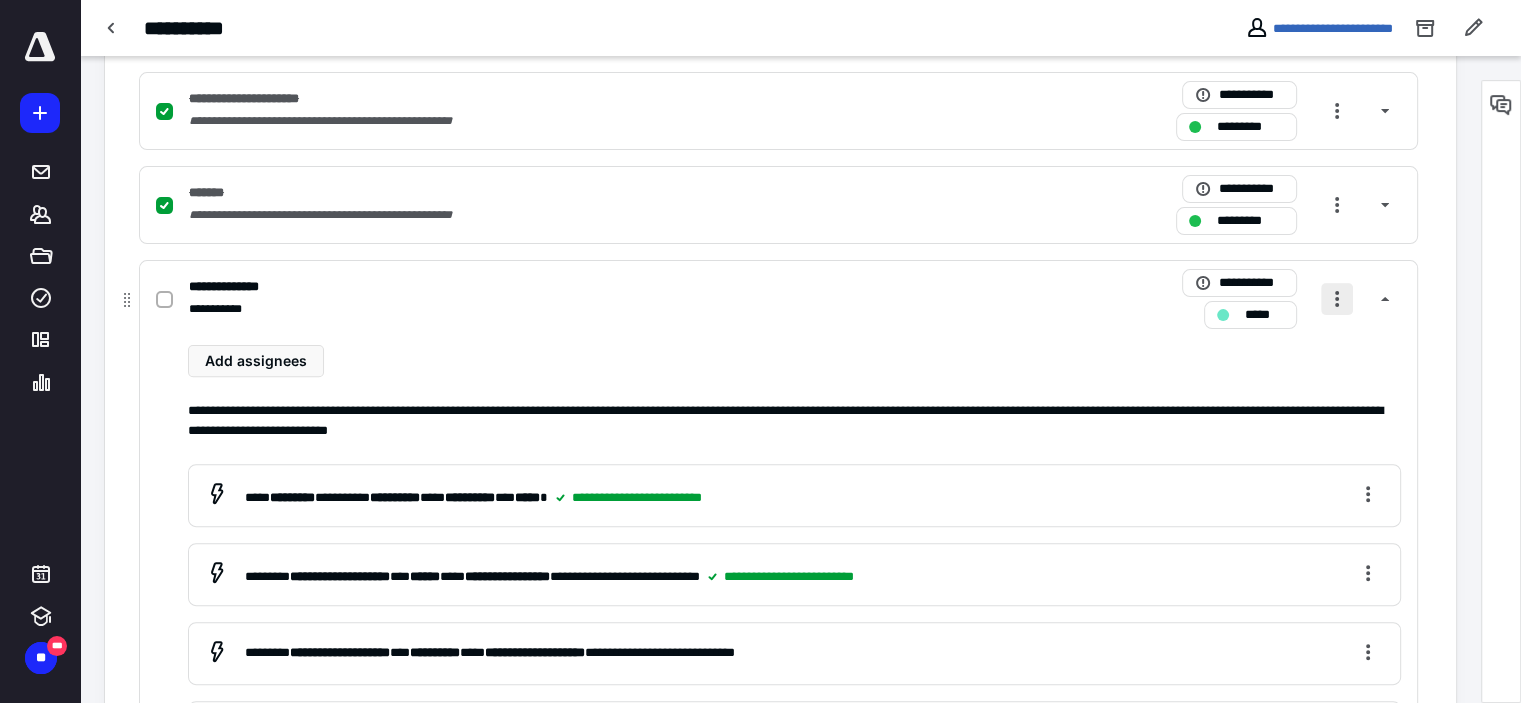 click at bounding box center [1337, 299] 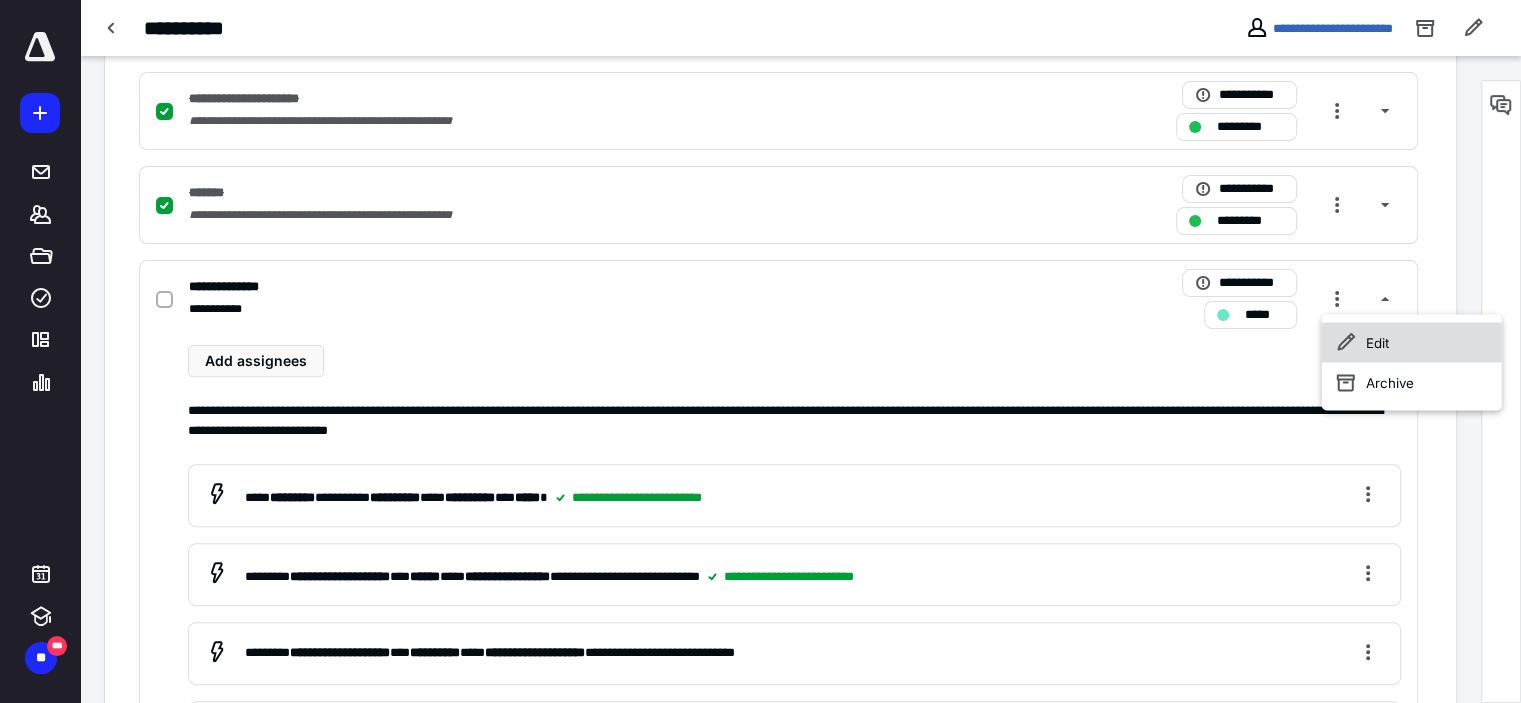 click 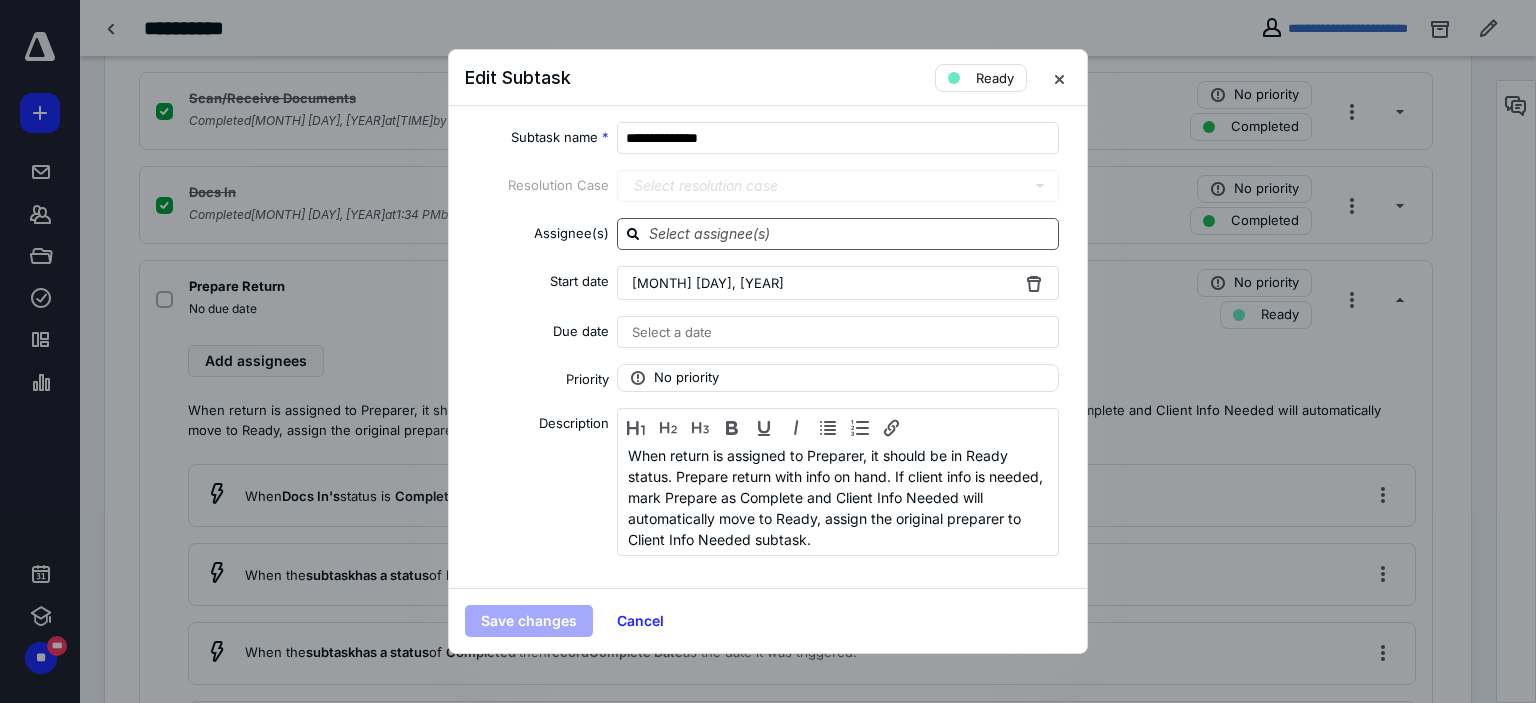 click at bounding box center [850, 233] 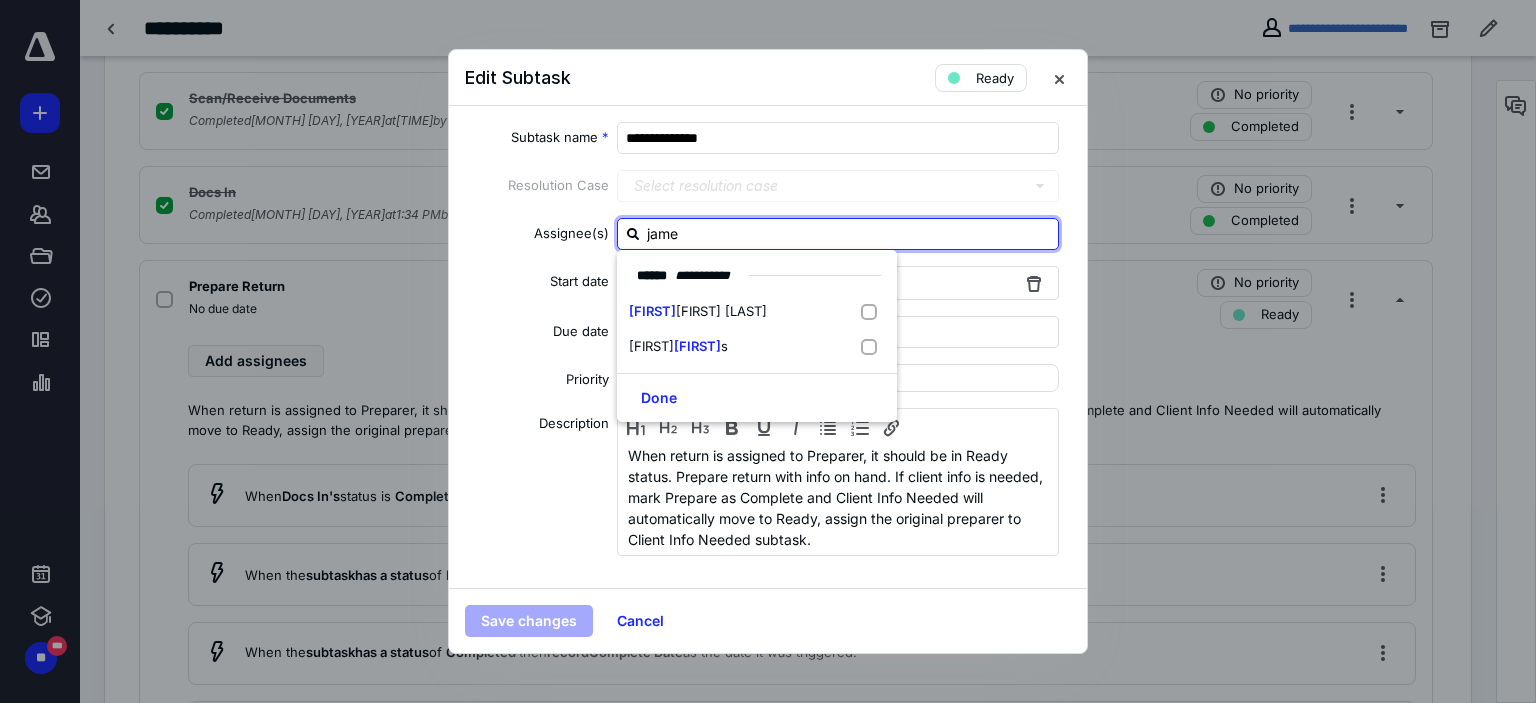 type on "james" 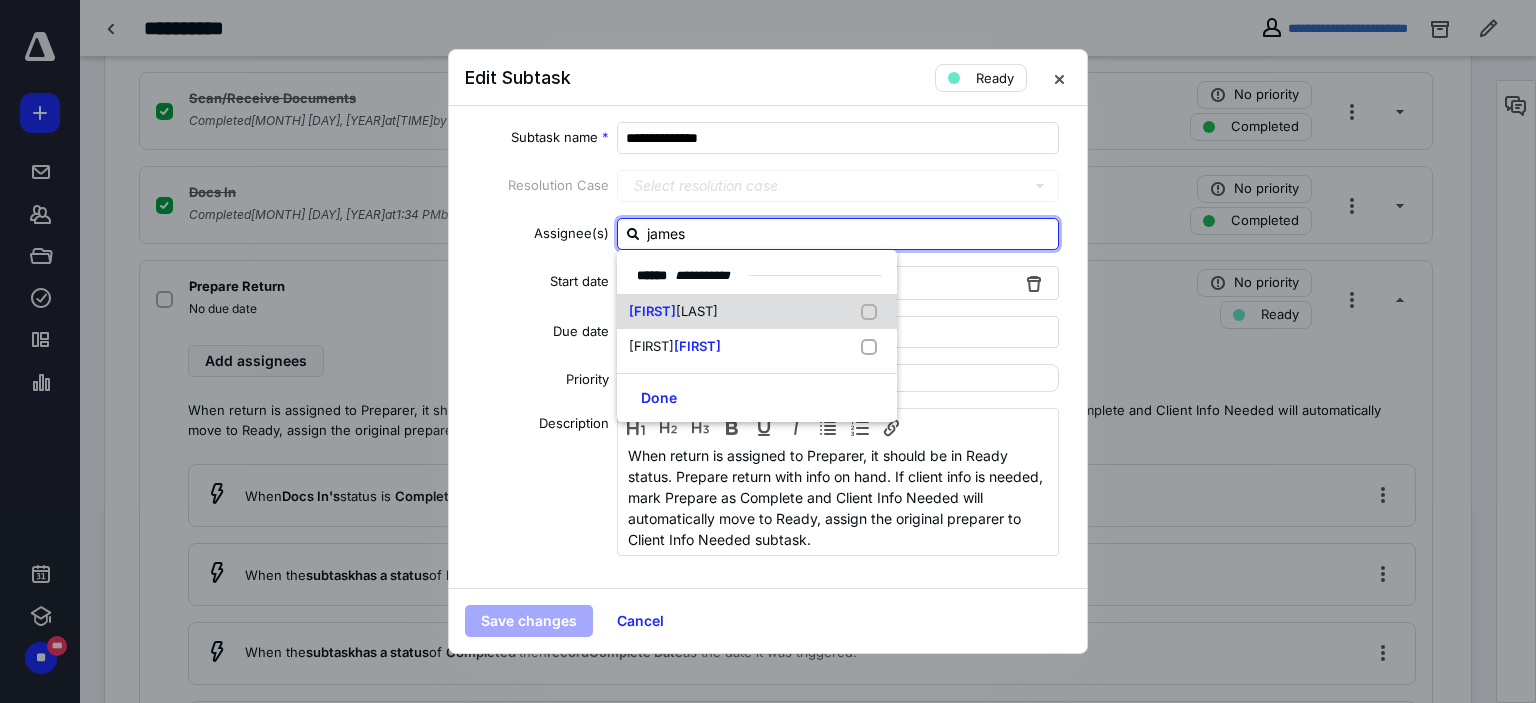 click at bounding box center (873, 312) 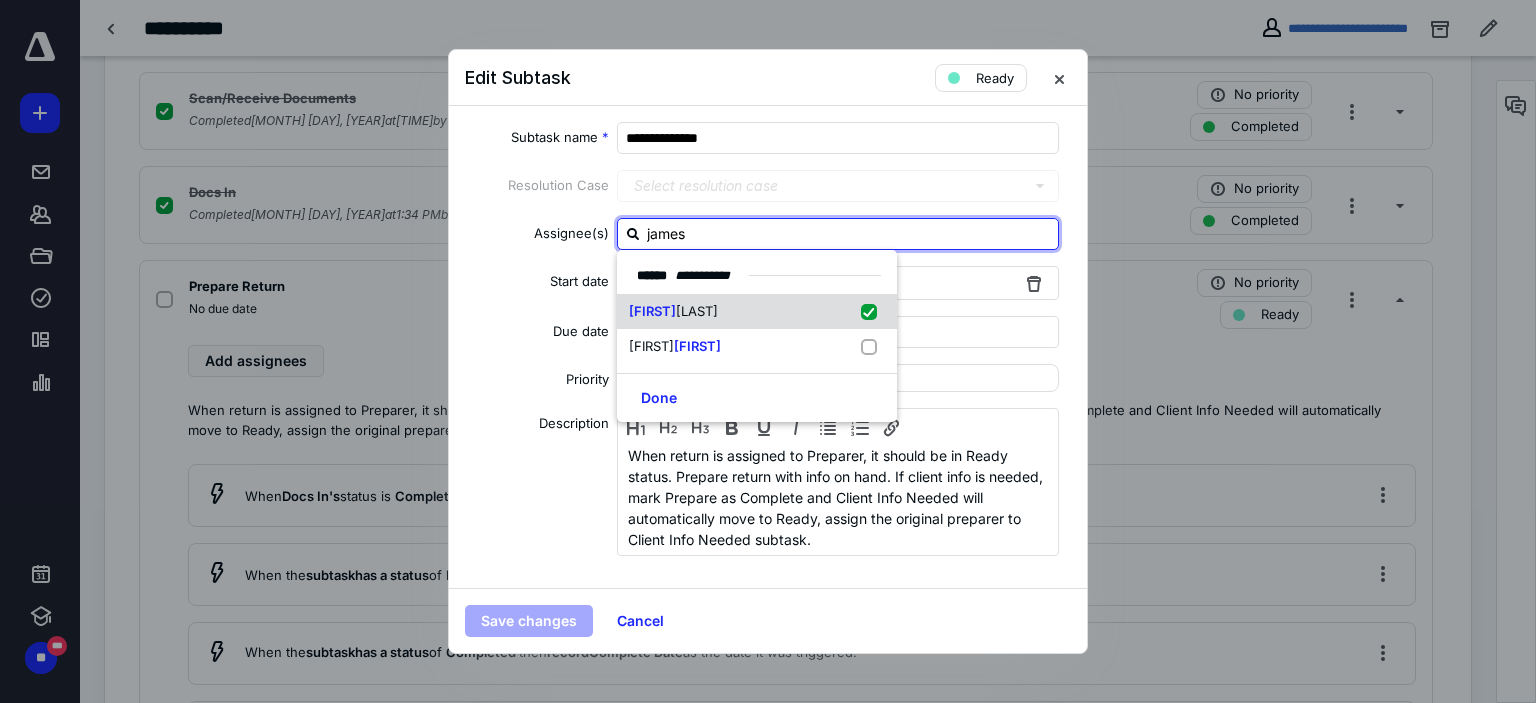 checkbox on "true" 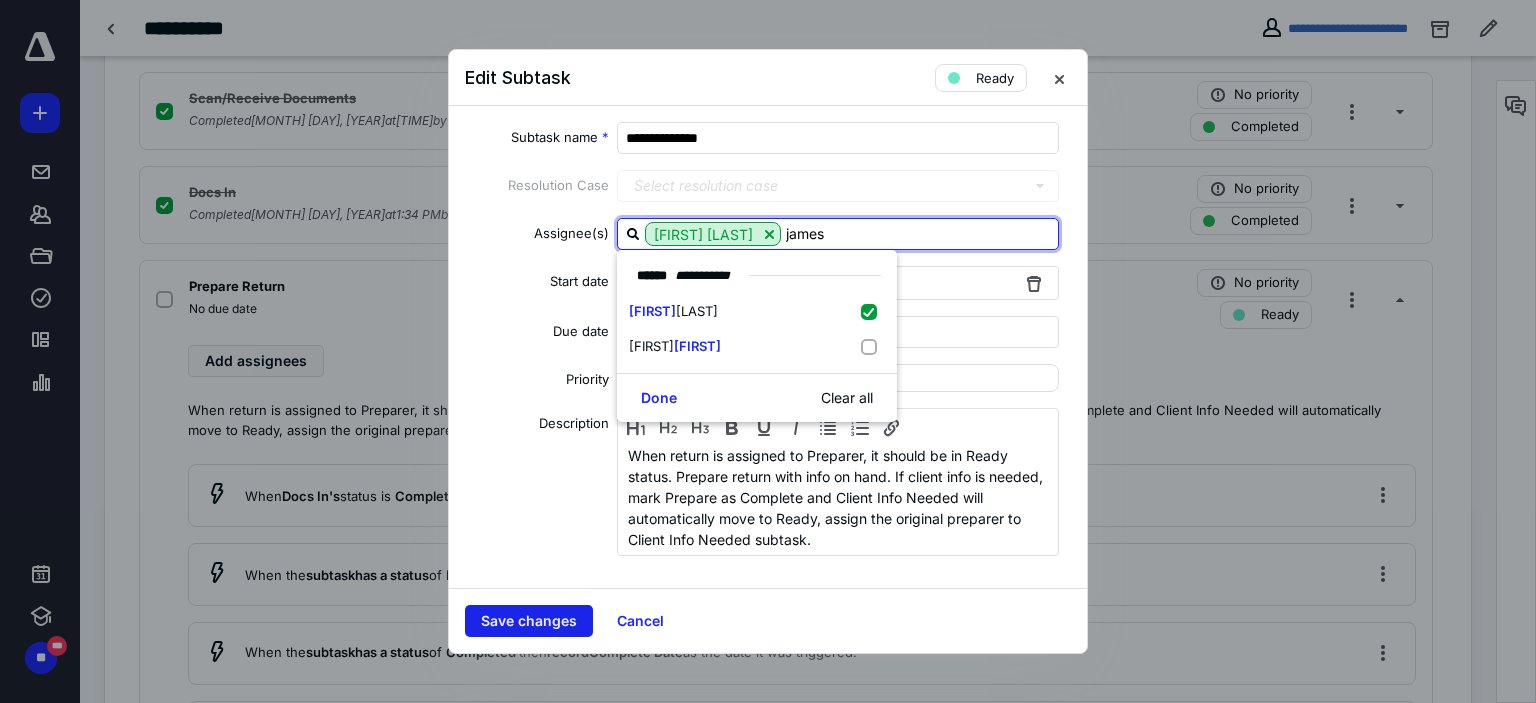 type on "james" 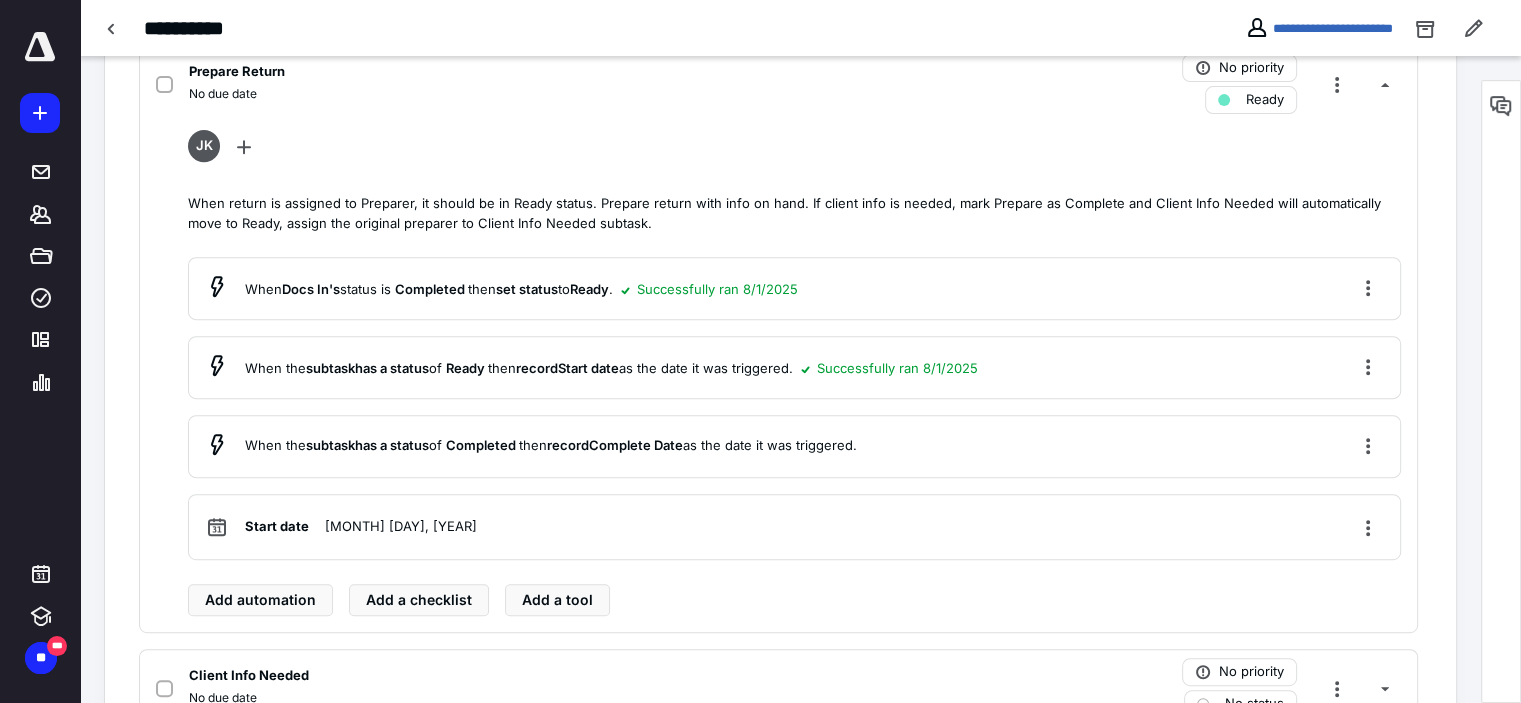 scroll, scrollTop: 515, scrollLeft: 0, axis: vertical 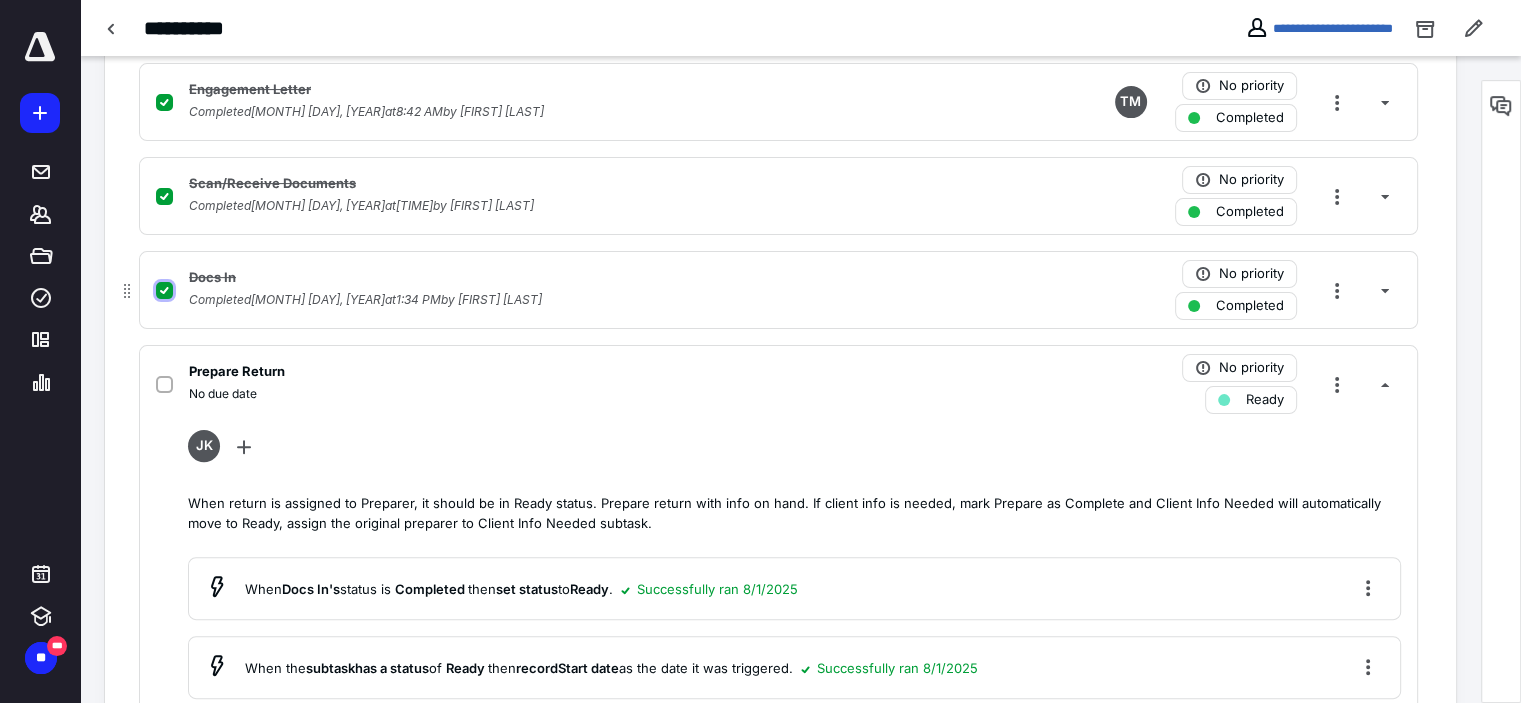 click at bounding box center (164, 291) 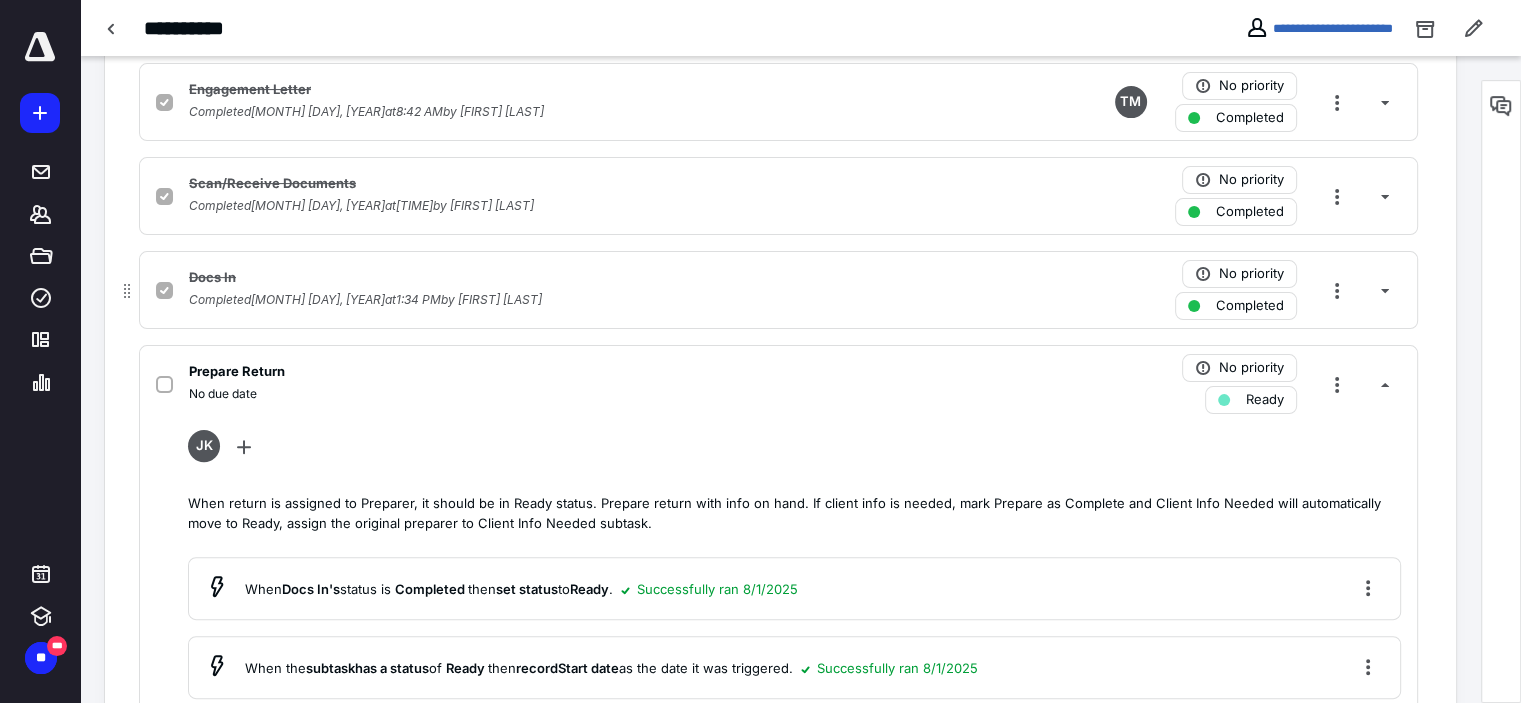 checkbox on "false" 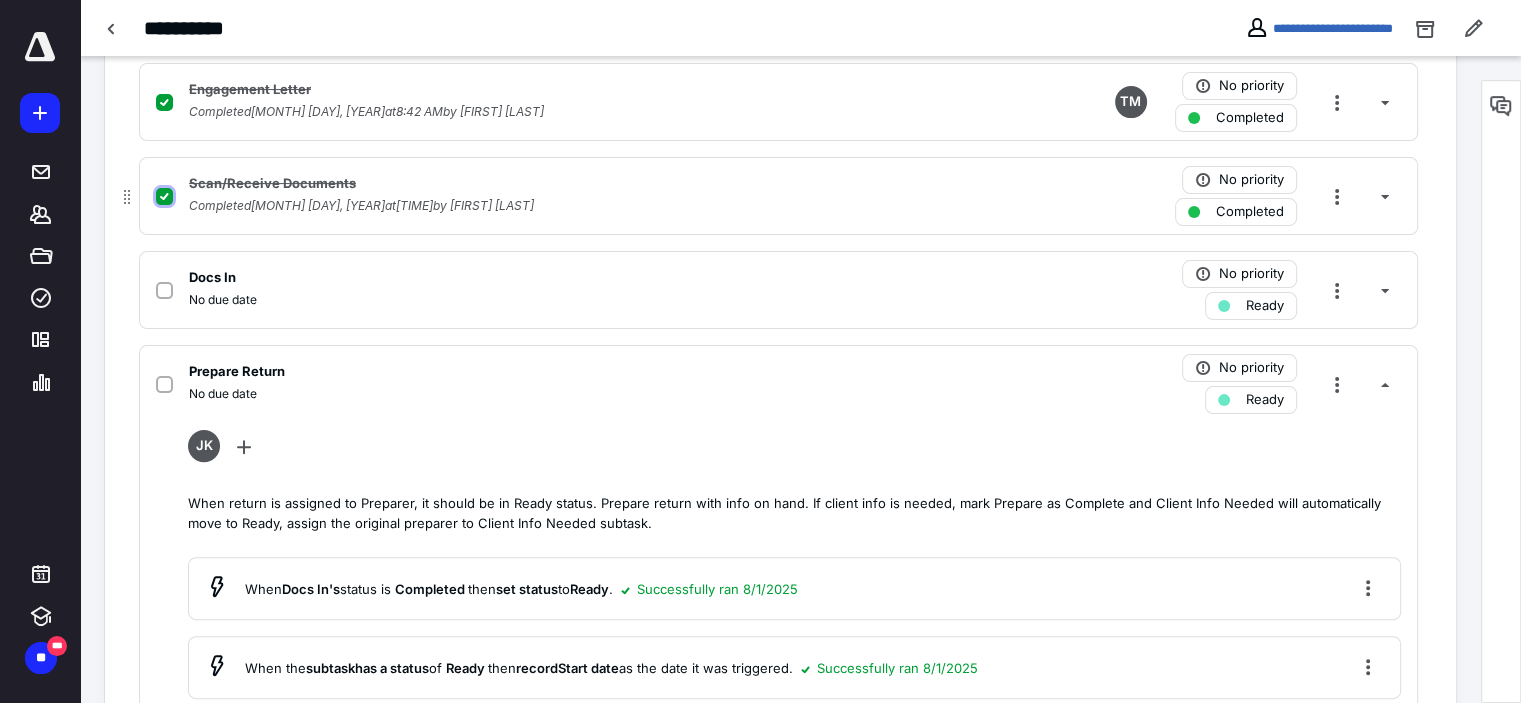 click at bounding box center (164, 197) 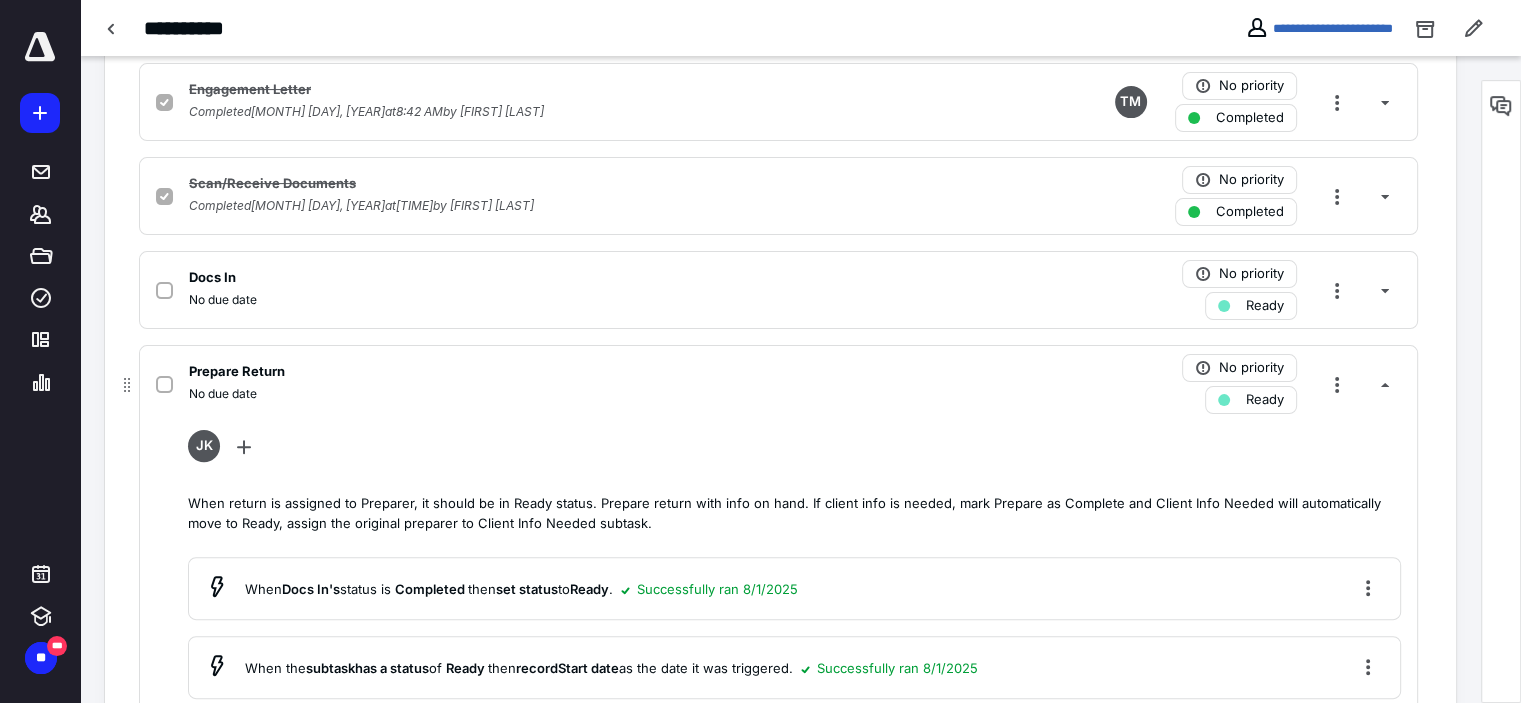 checkbox on "false" 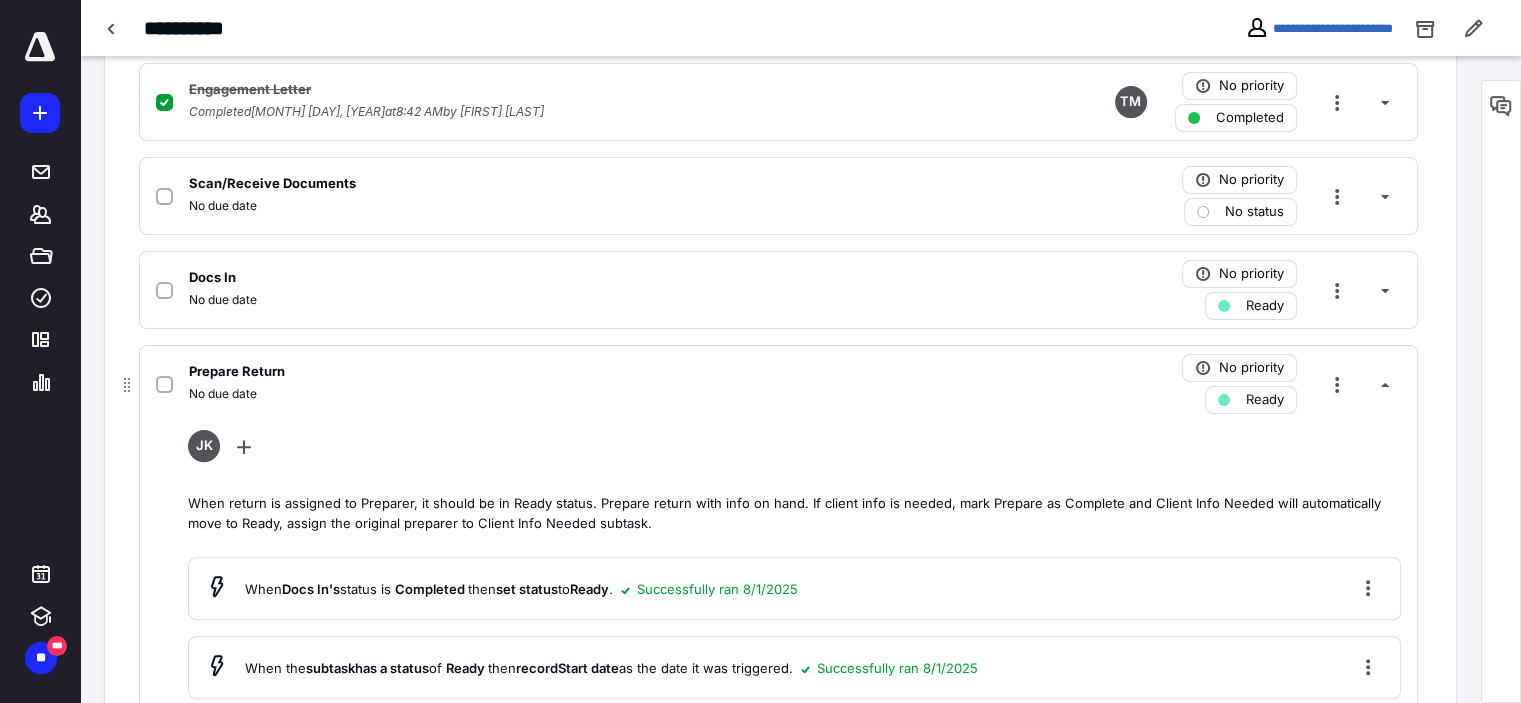 scroll, scrollTop: 315, scrollLeft: 0, axis: vertical 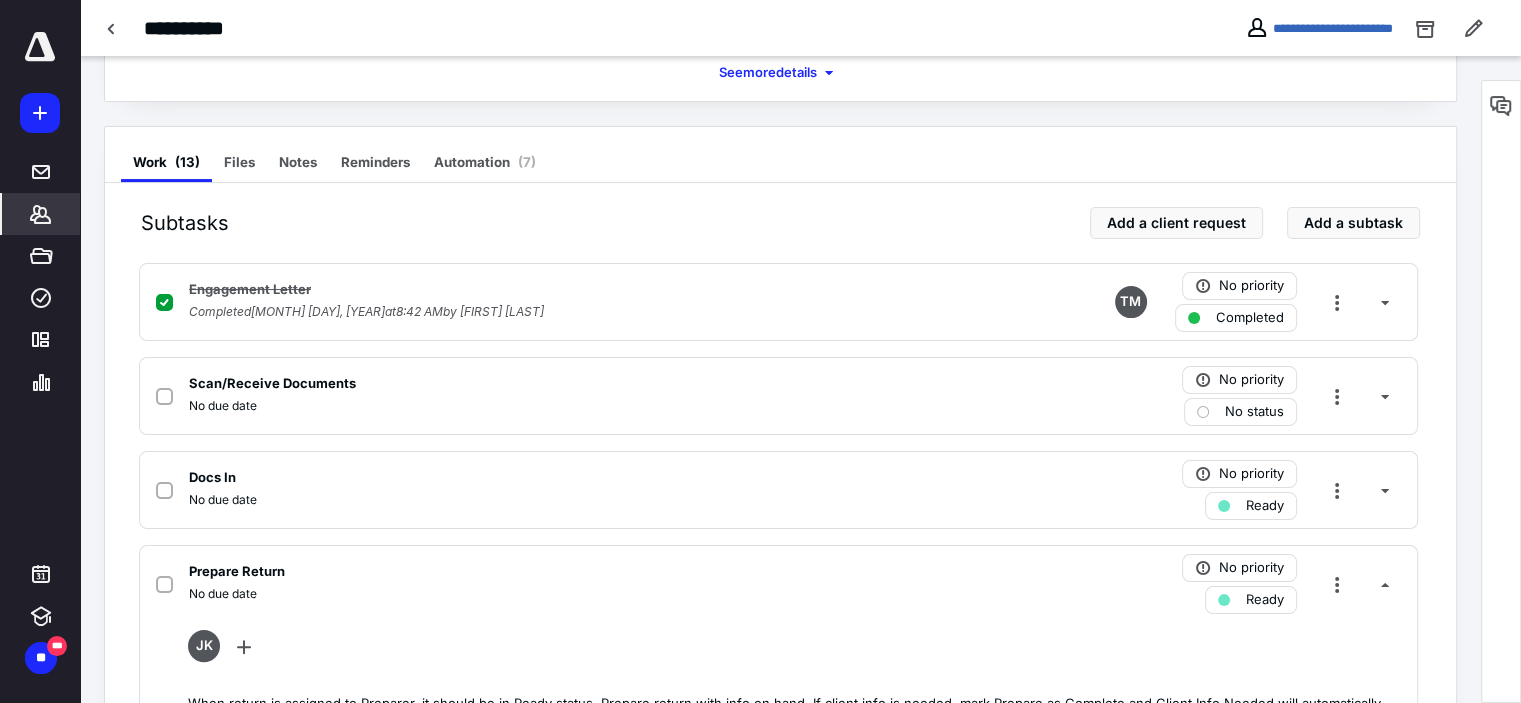 click 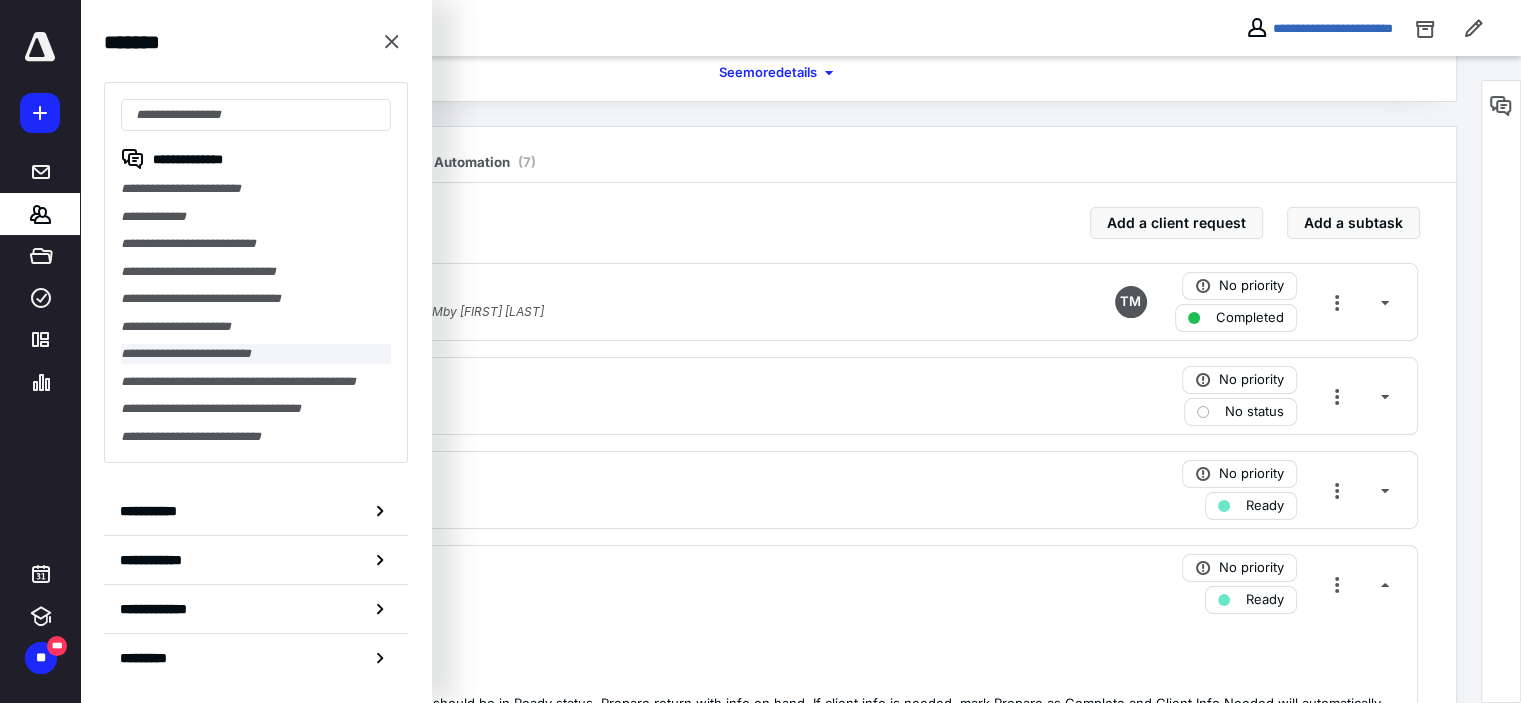 click on "**********" at bounding box center [256, 354] 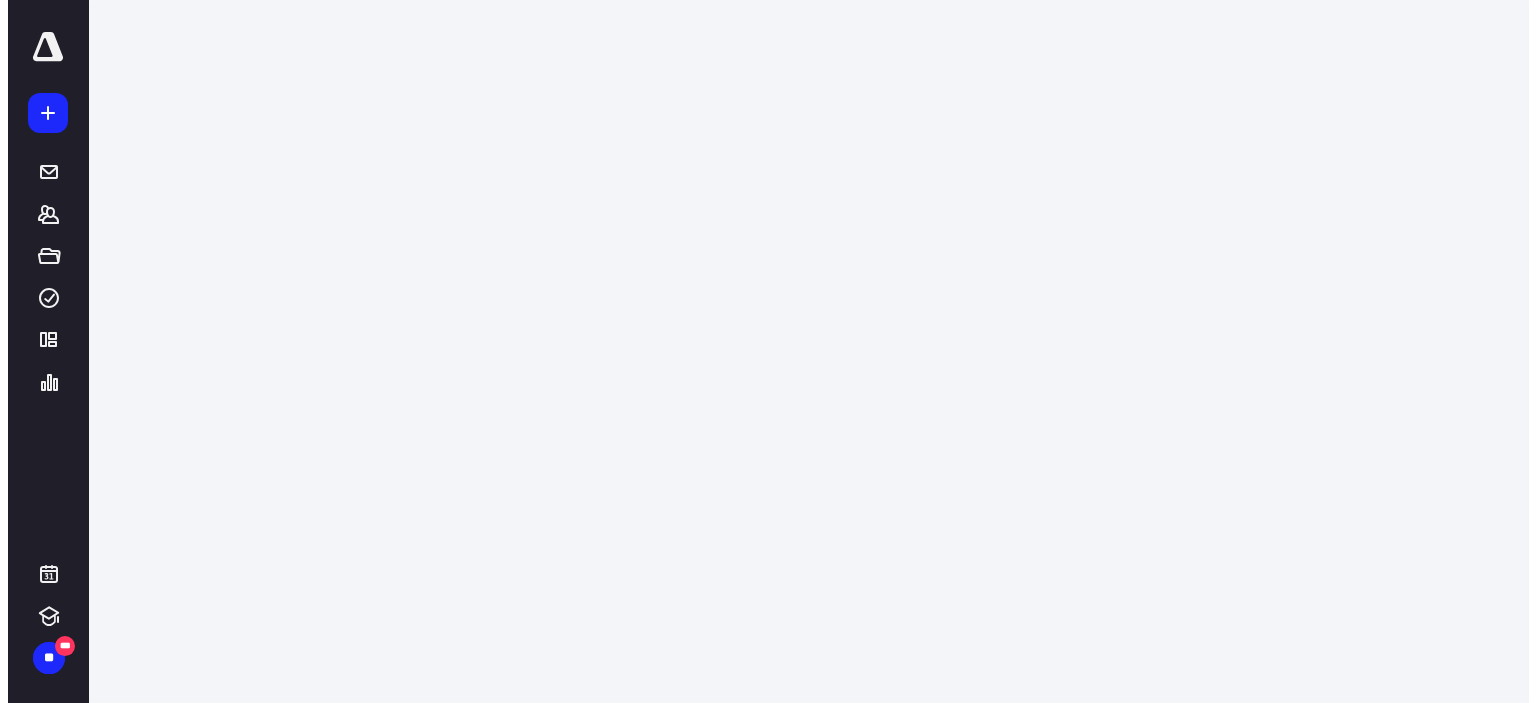 scroll, scrollTop: 0, scrollLeft: 0, axis: both 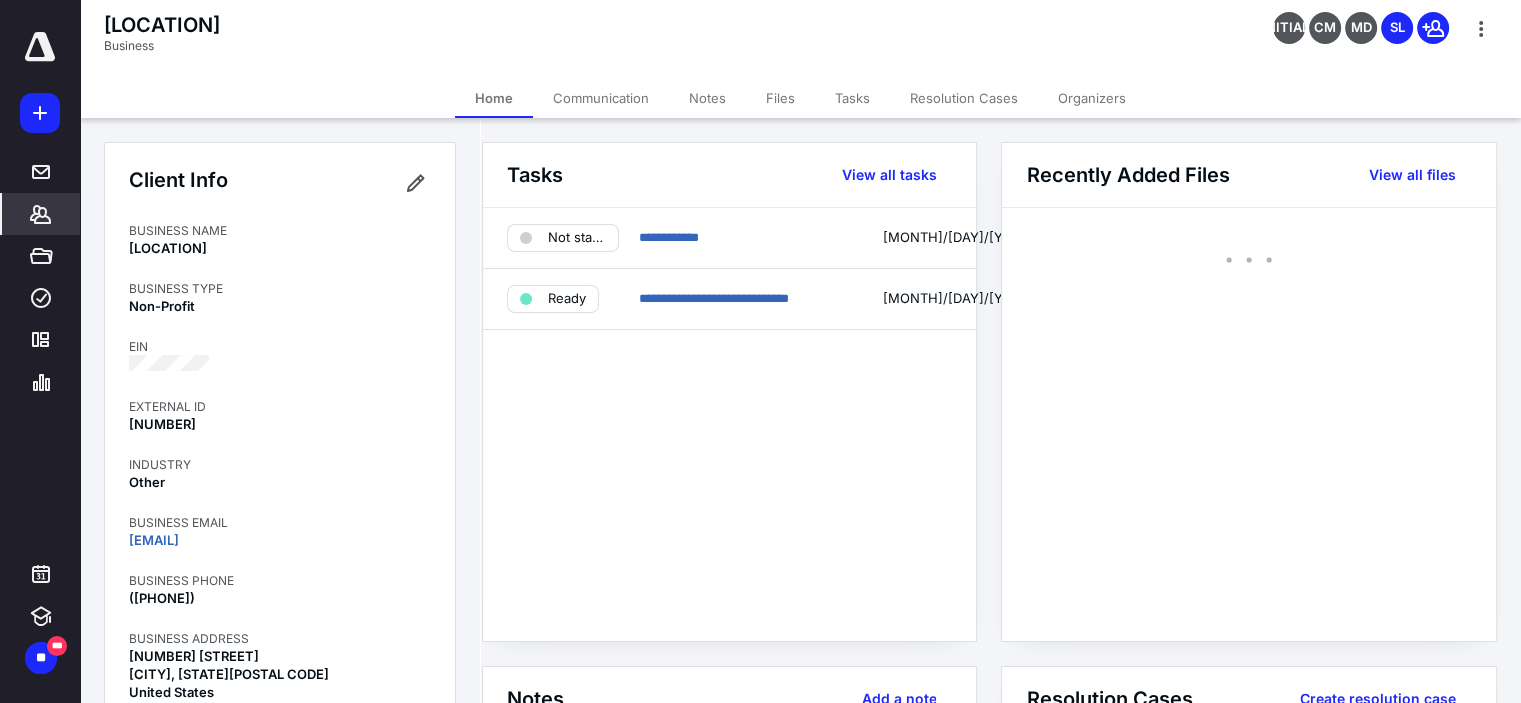 click on "Files" at bounding box center [780, 98] 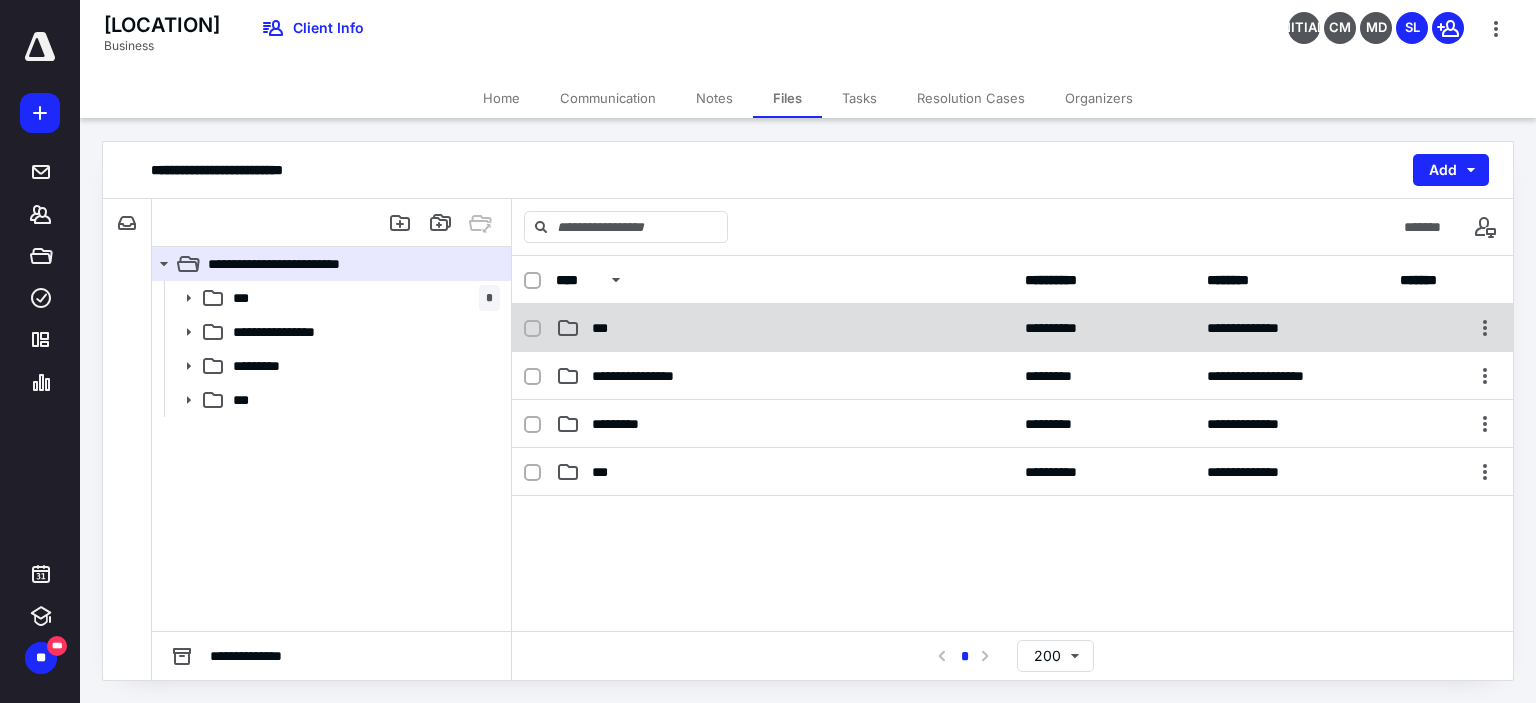 click on "**********" at bounding box center [1012, 328] 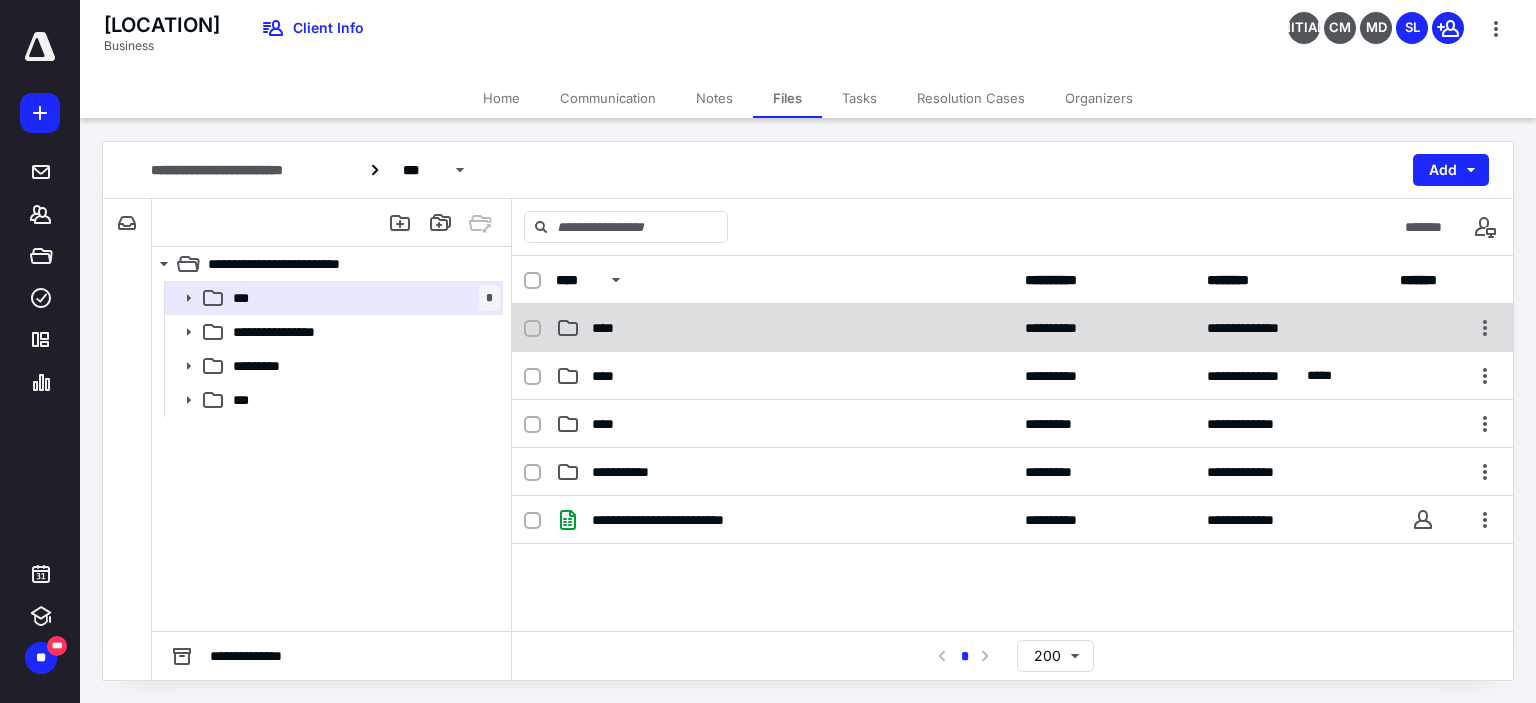 click on "**********" at bounding box center (1012, 328) 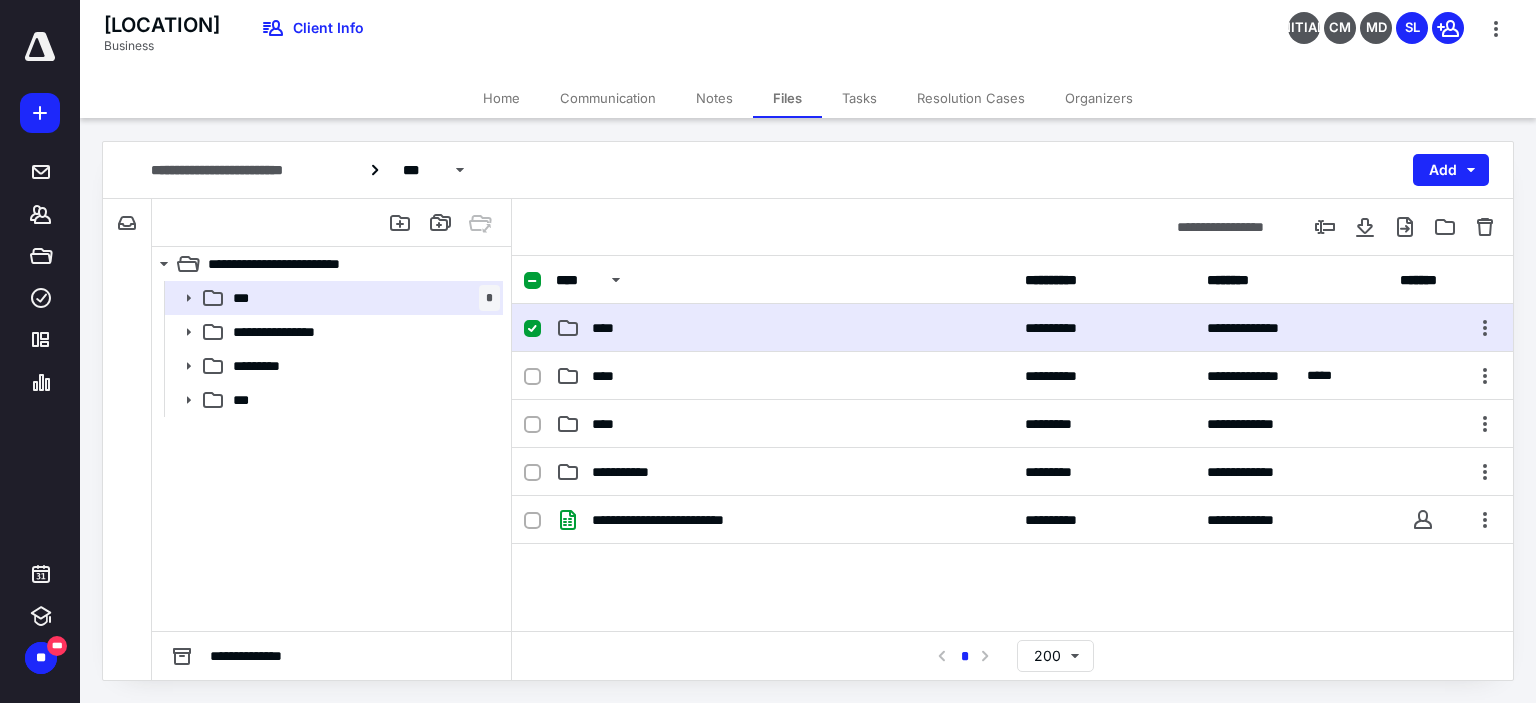 click on "**********" at bounding box center [1012, 328] 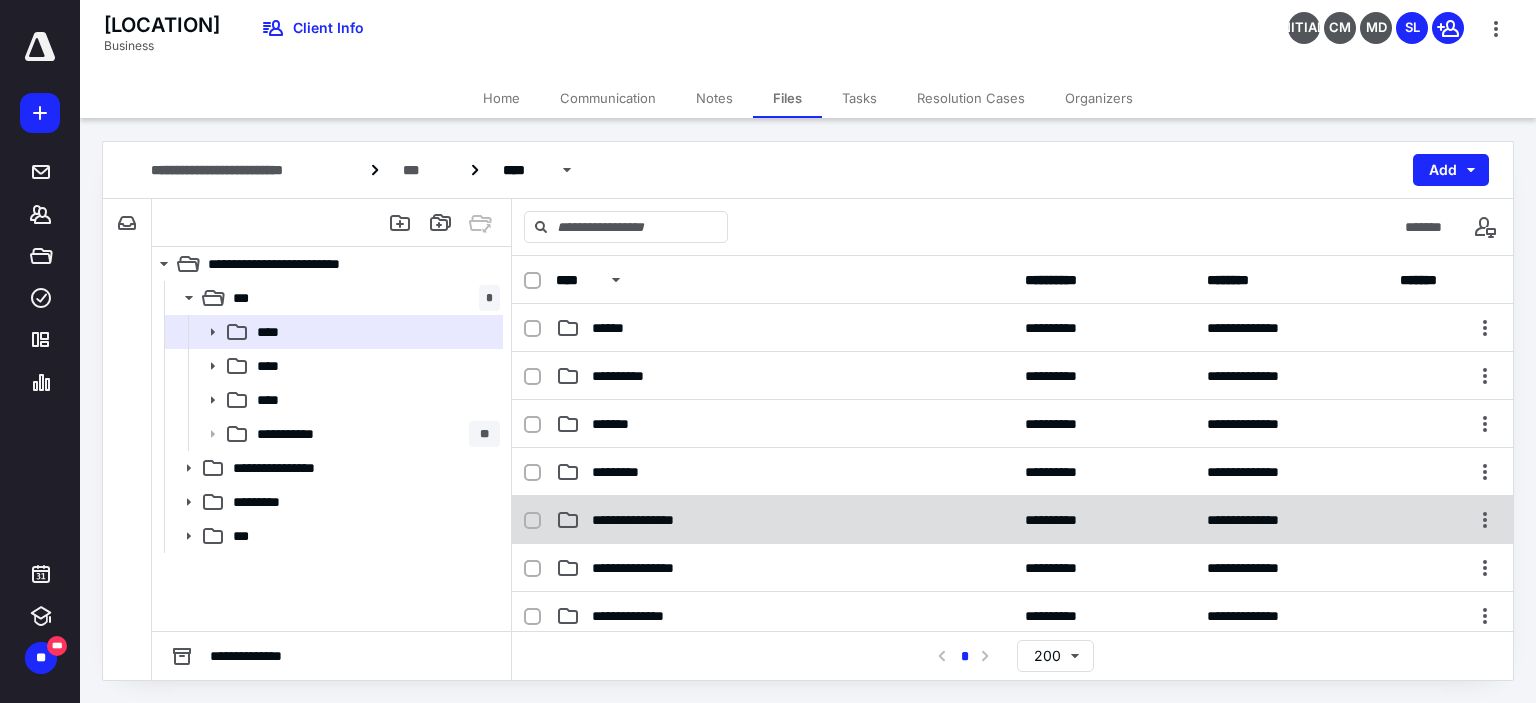 click on "**********" at bounding box center [1012, 520] 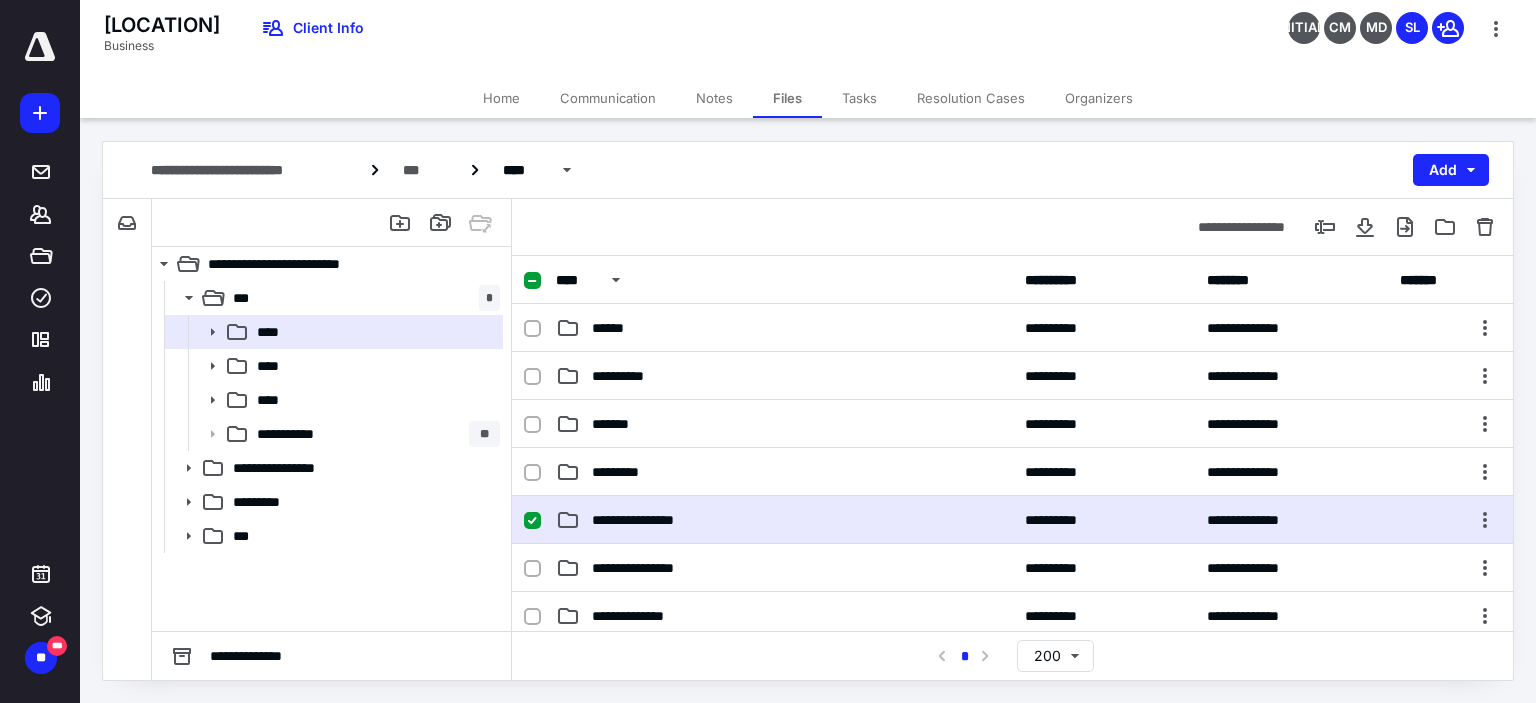 click on "**********" at bounding box center (1012, 520) 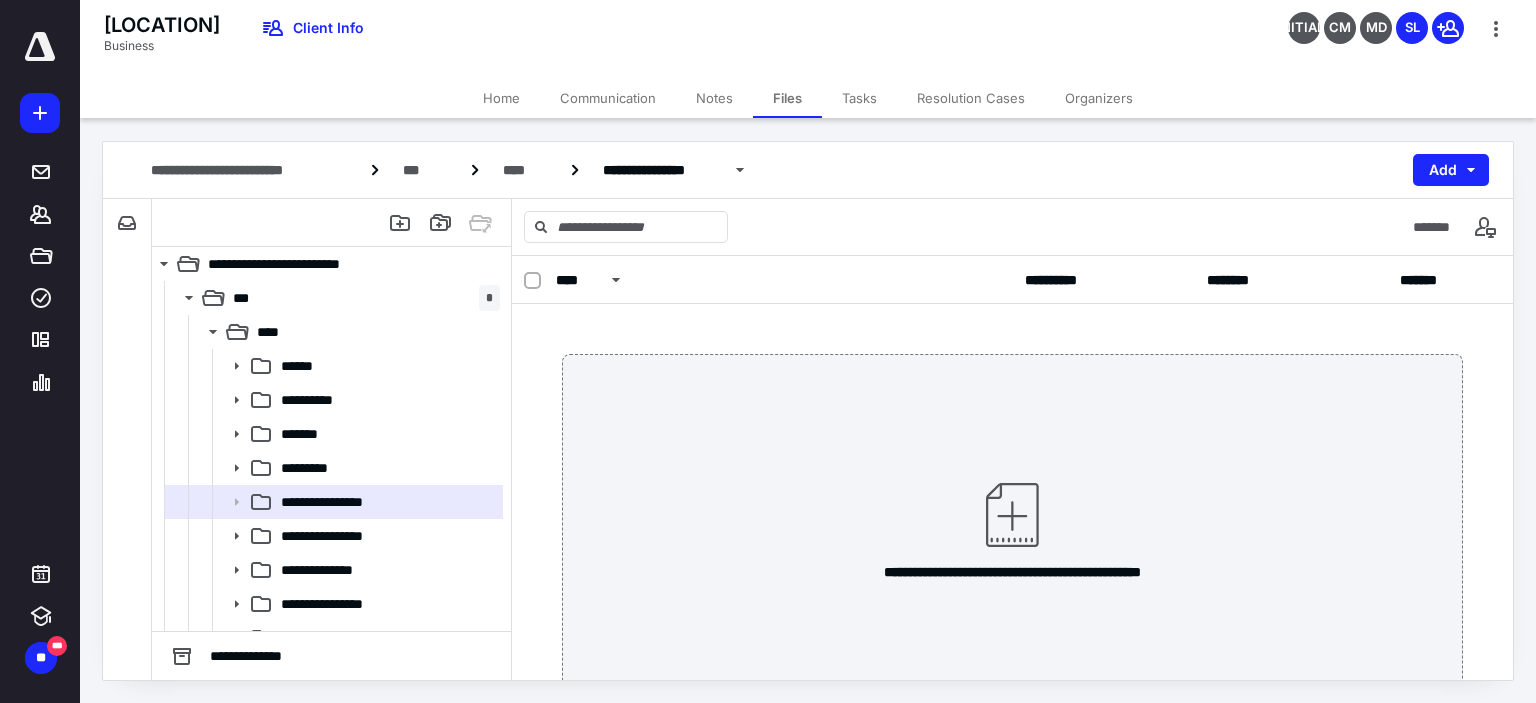 scroll, scrollTop: 226, scrollLeft: 0, axis: vertical 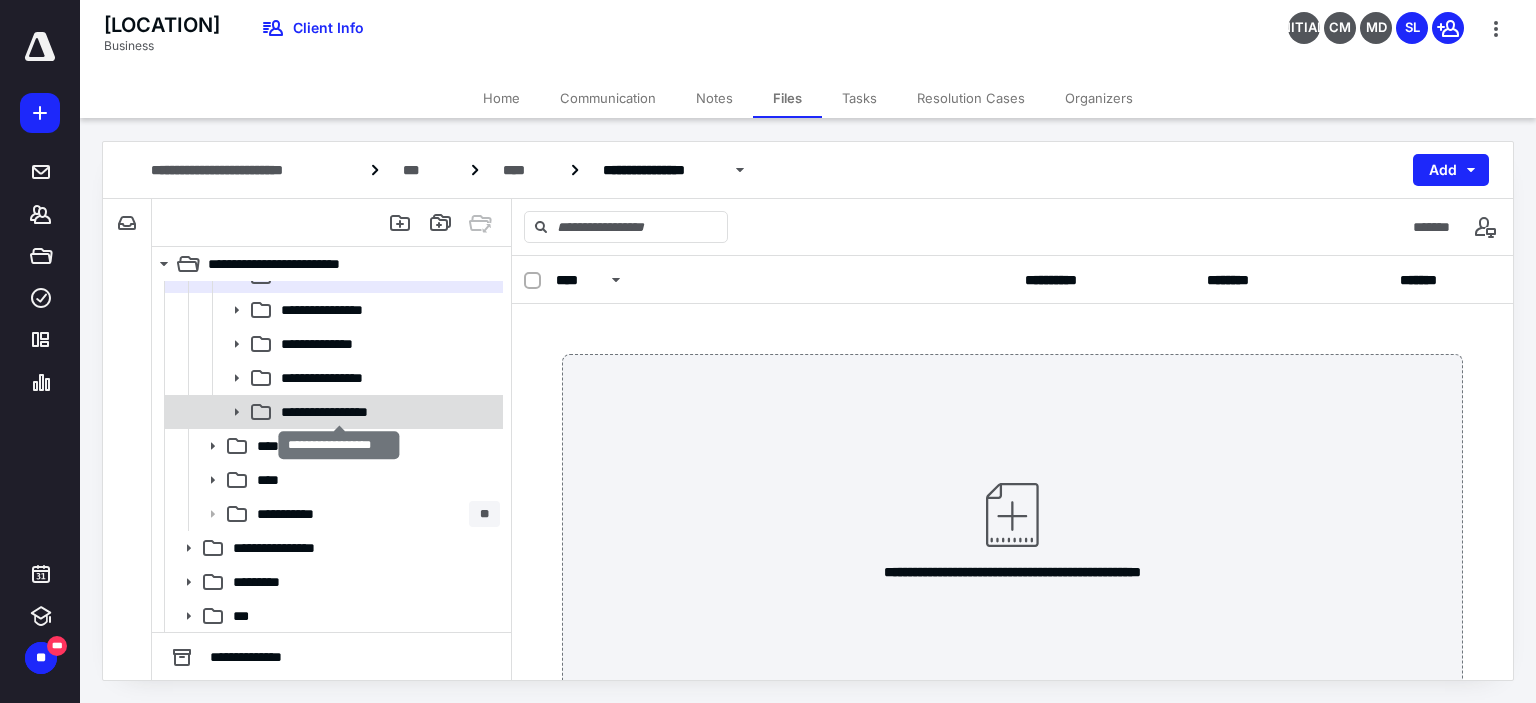 click on "**********" at bounding box center (339, 412) 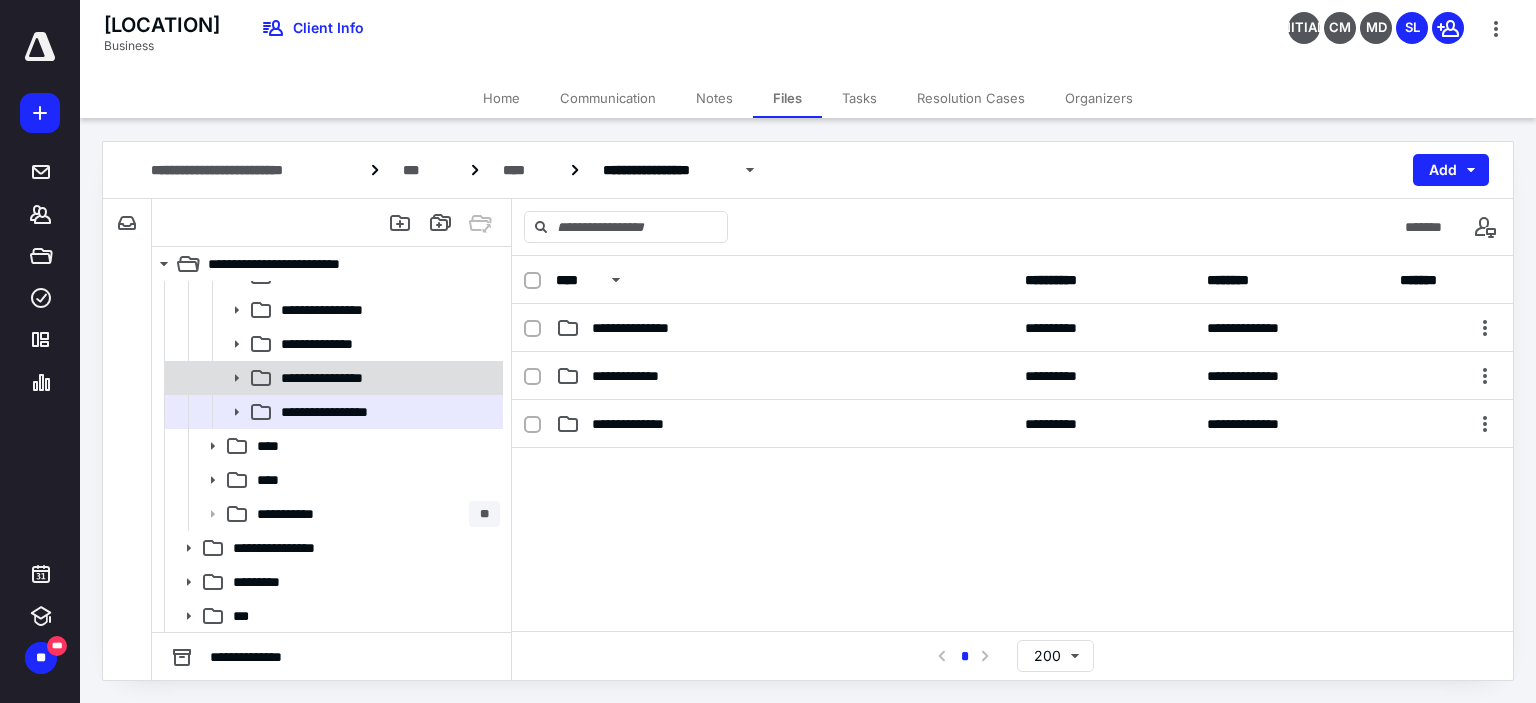 click on "**********" at bounding box center (332, 378) 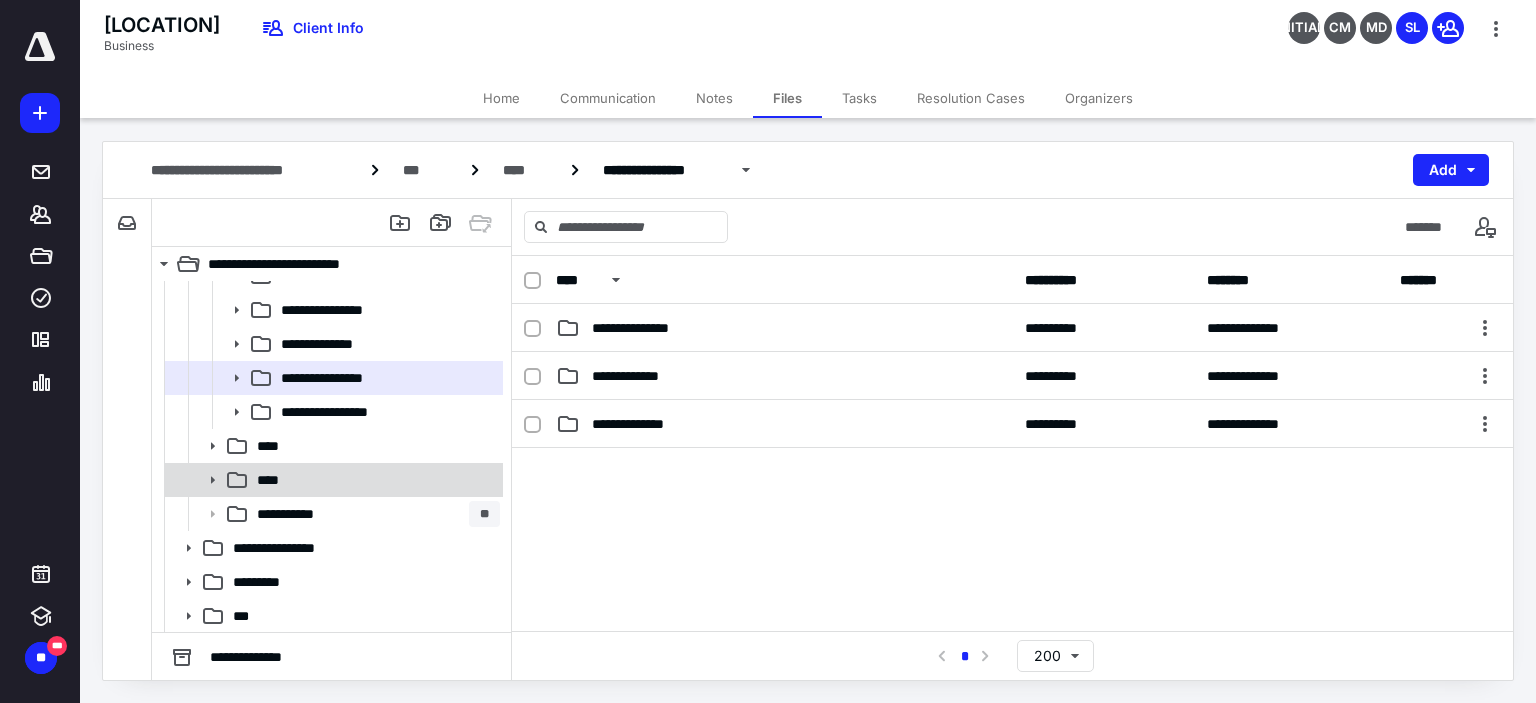 scroll, scrollTop: 126, scrollLeft: 0, axis: vertical 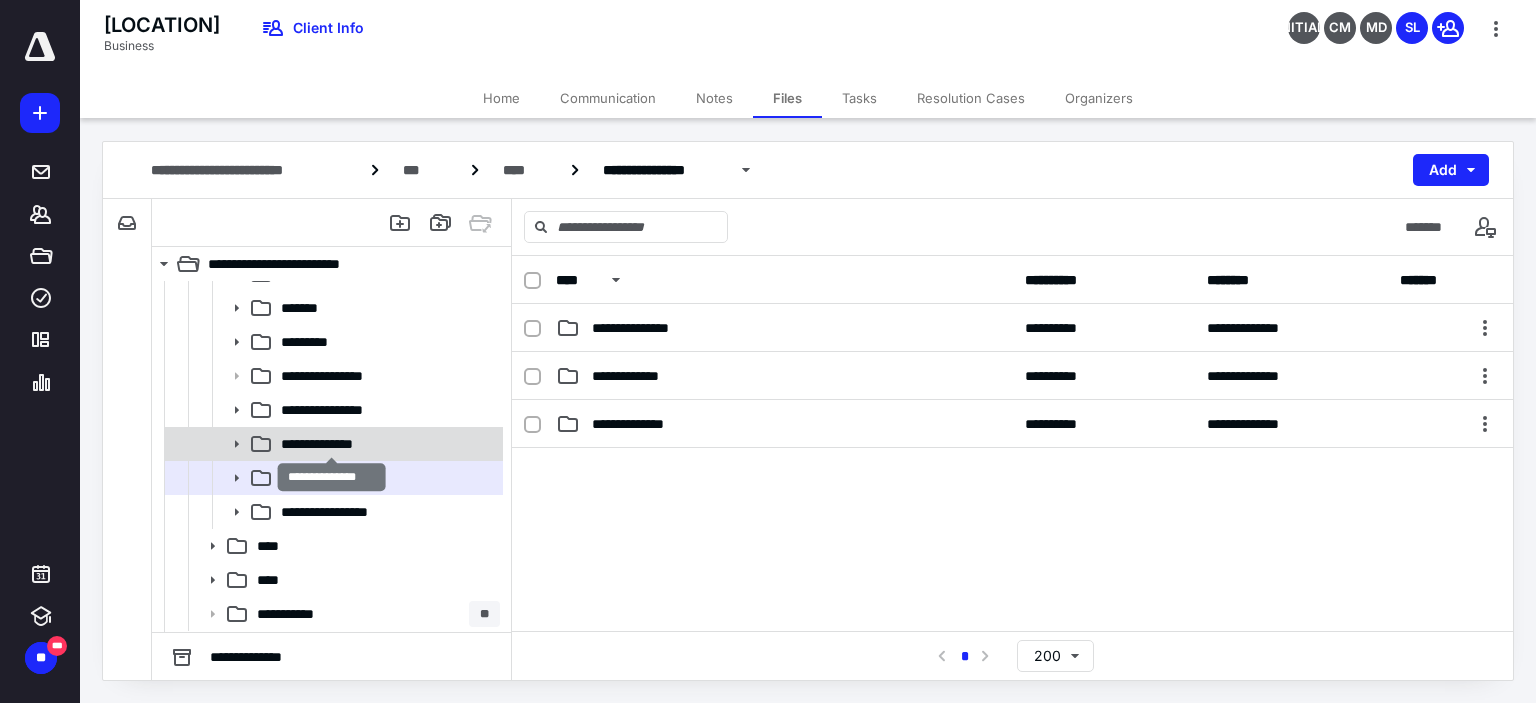 click on "**********" at bounding box center [332, 444] 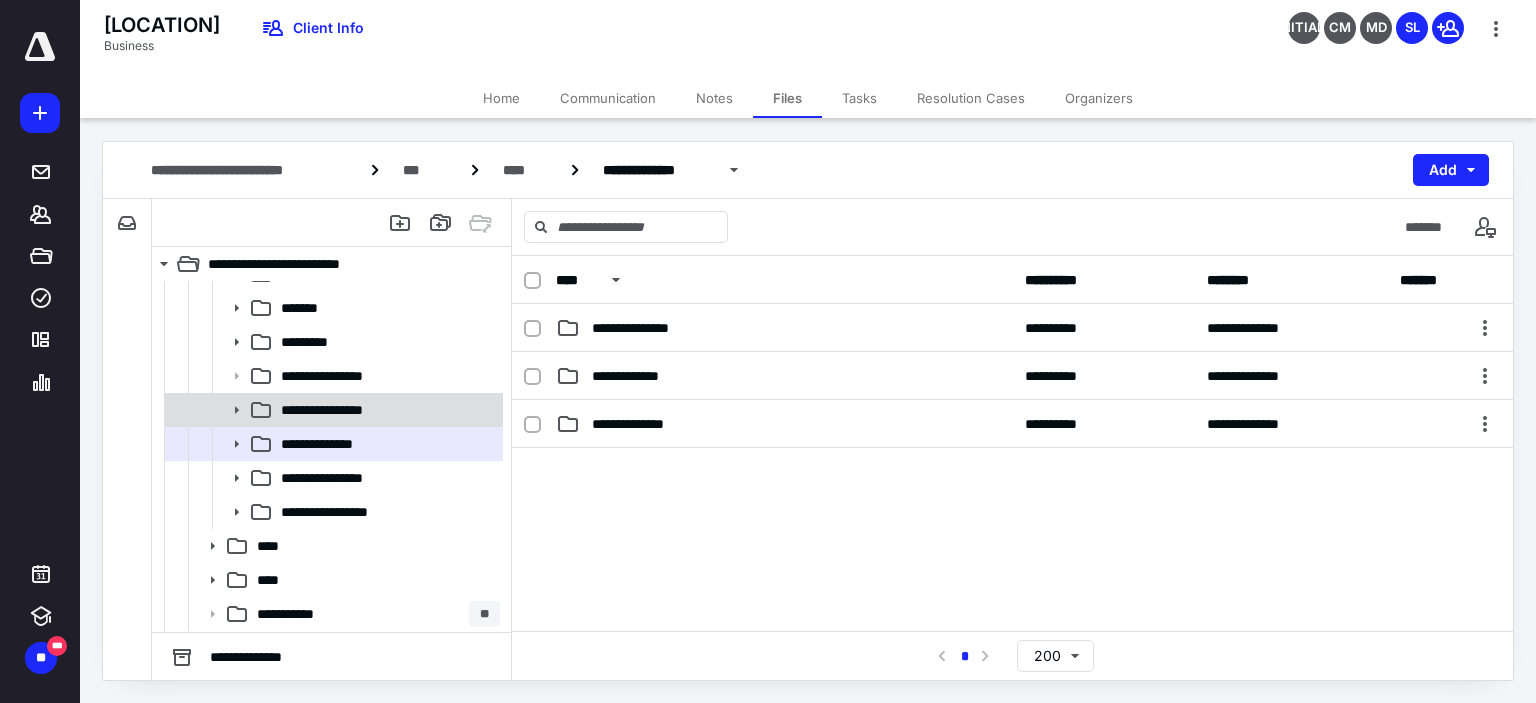 click on "**********" at bounding box center [332, 410] 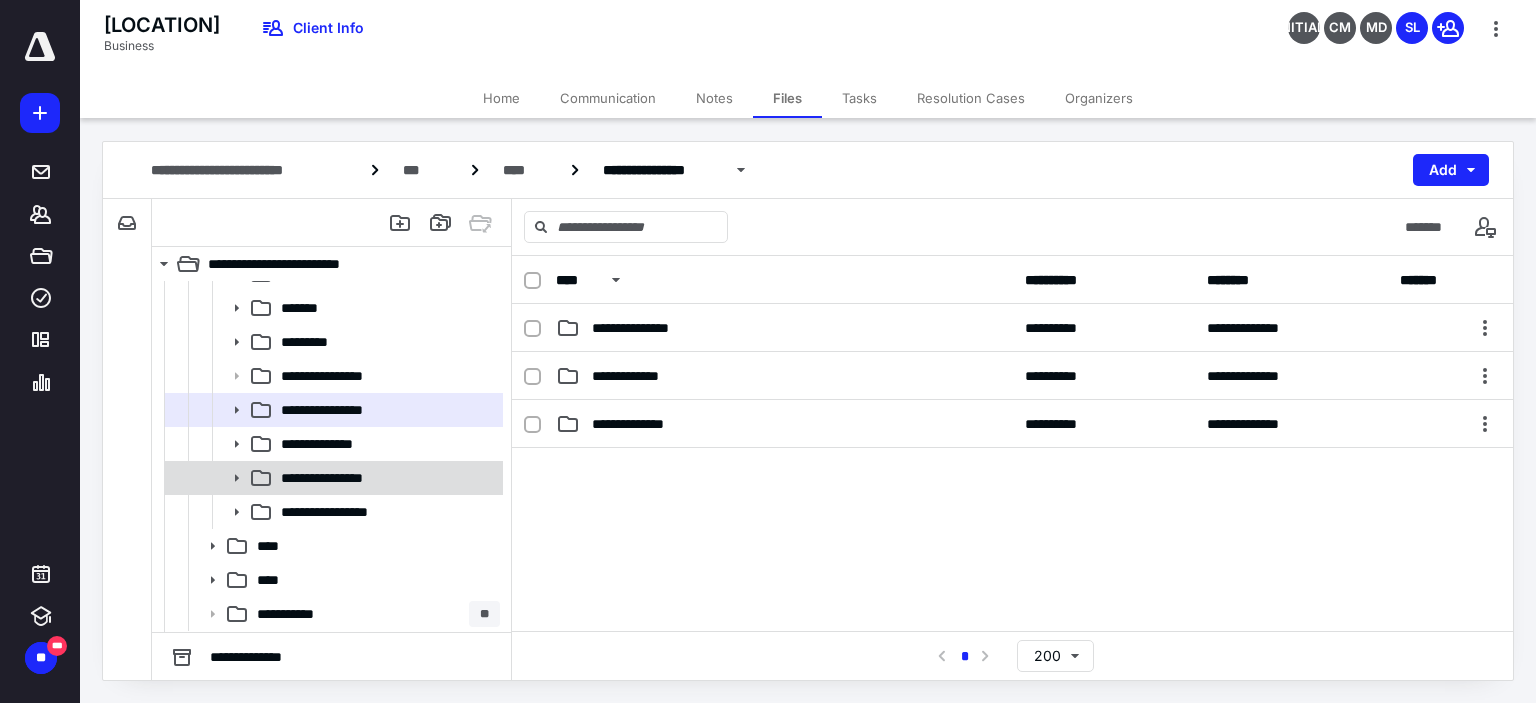 scroll, scrollTop: 26, scrollLeft: 0, axis: vertical 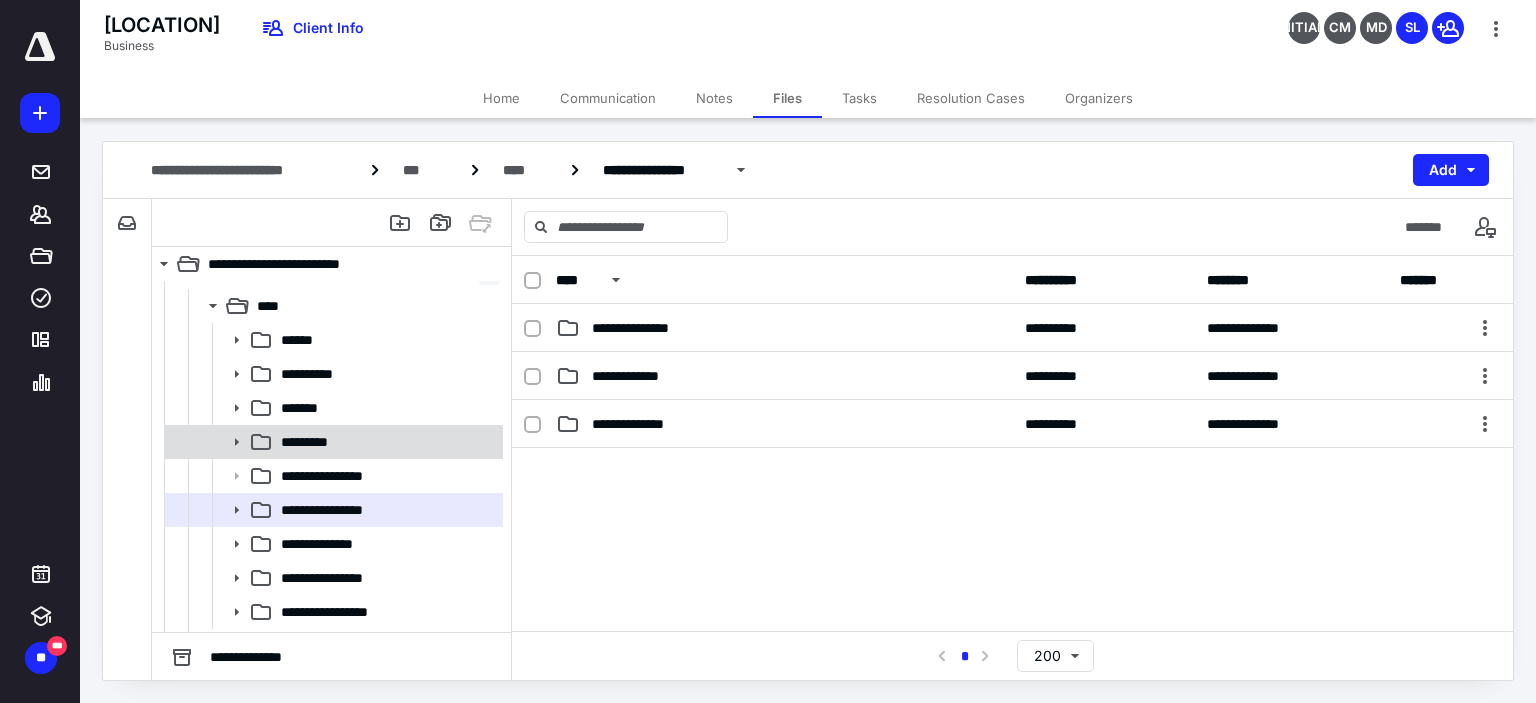 click on "*********" at bounding box center (332, 442) 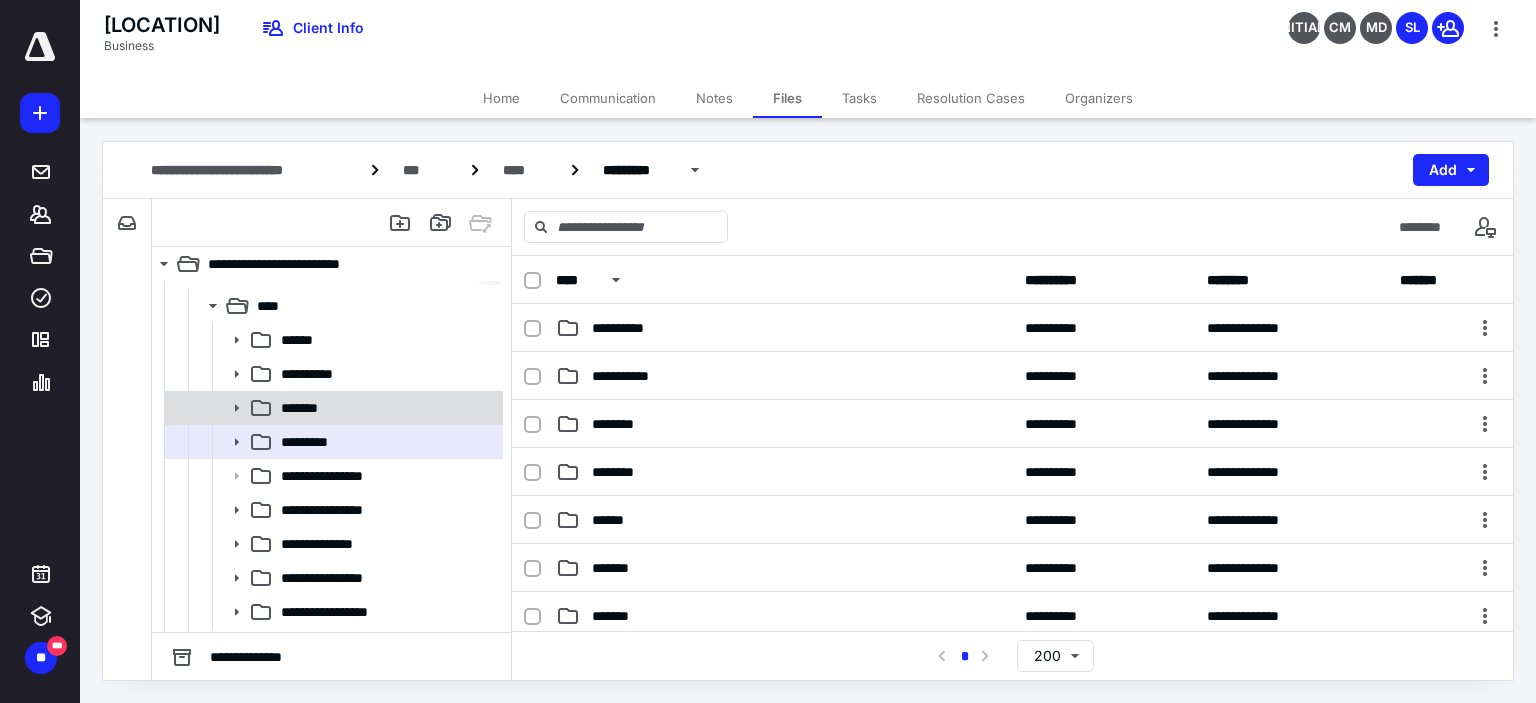 click on "*******" at bounding box center [332, 408] 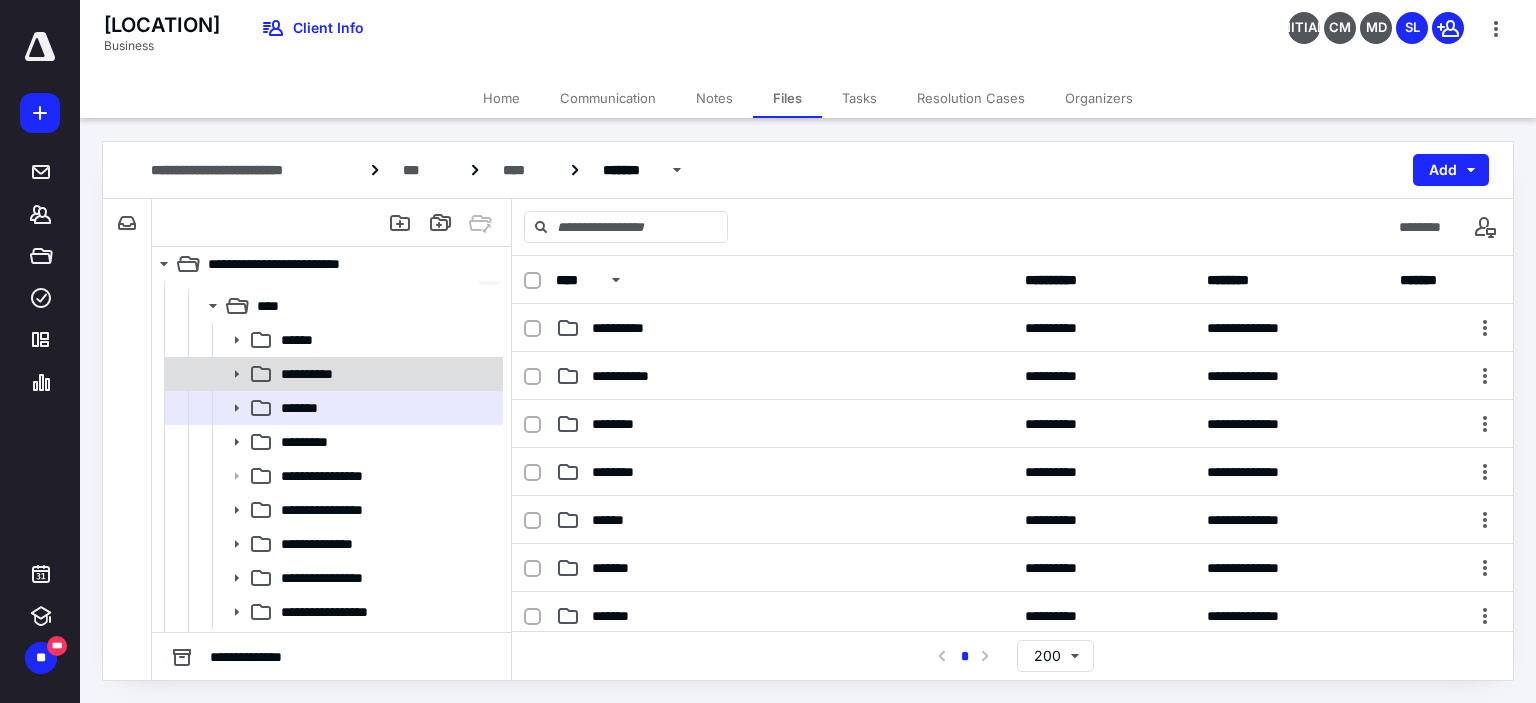 click on "**********" at bounding box center (332, 374) 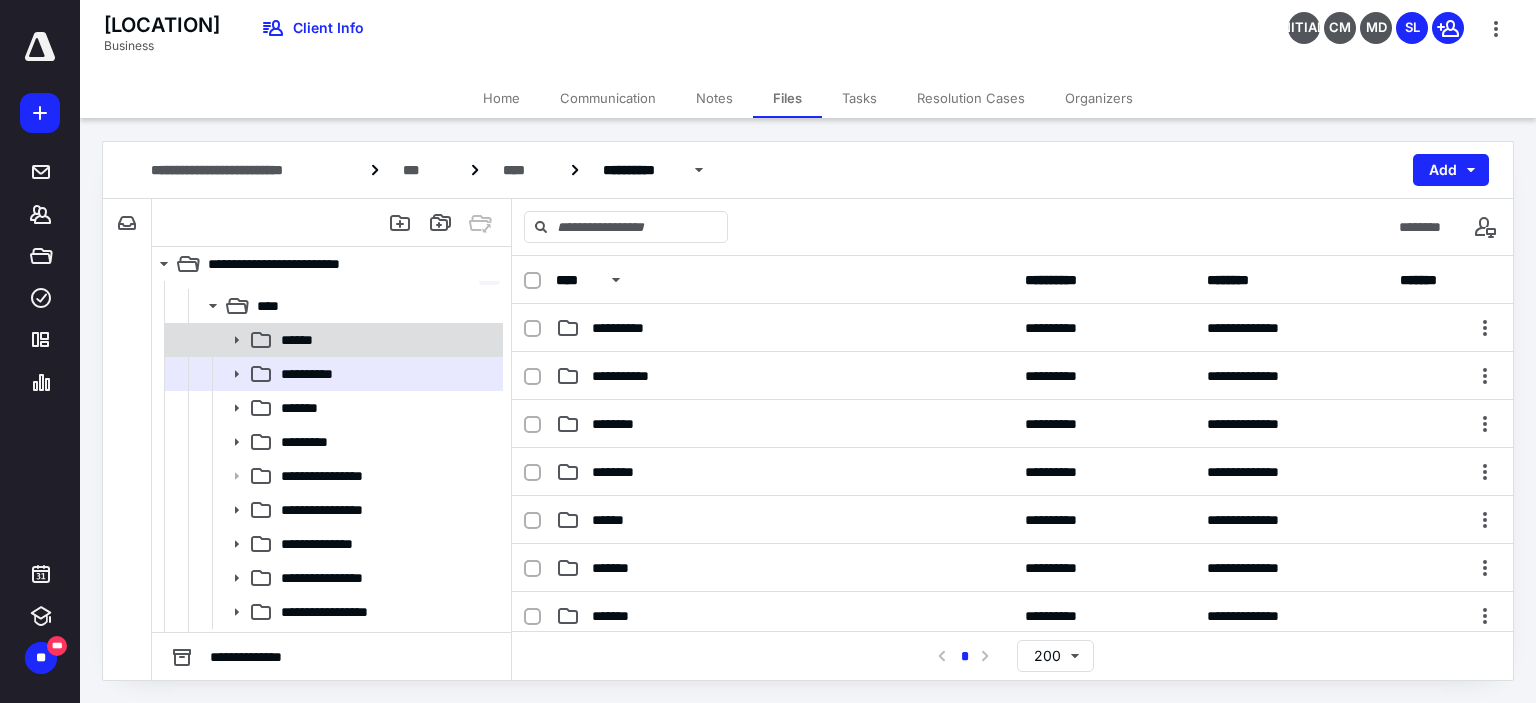 click on "******" at bounding box center [386, 340] 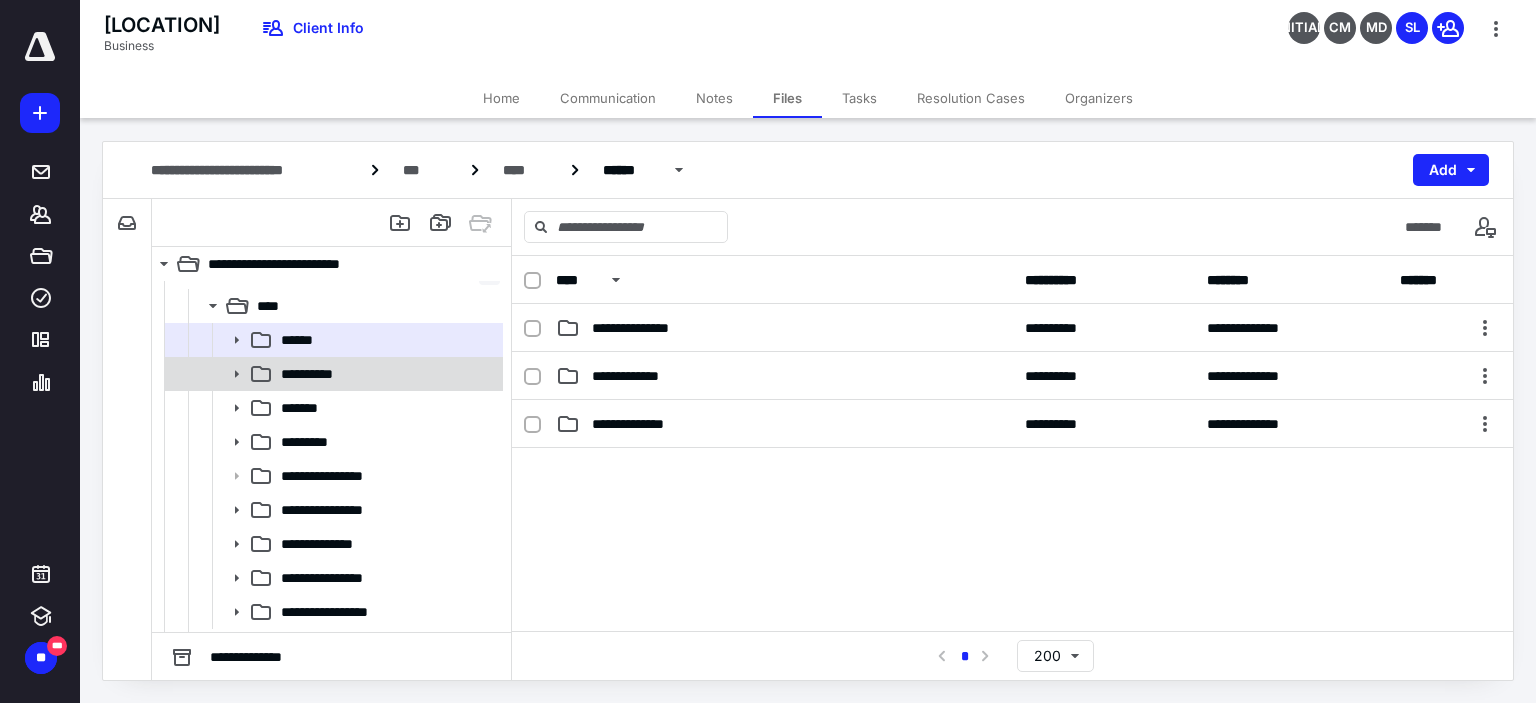 click on "**********" at bounding box center (314, 374) 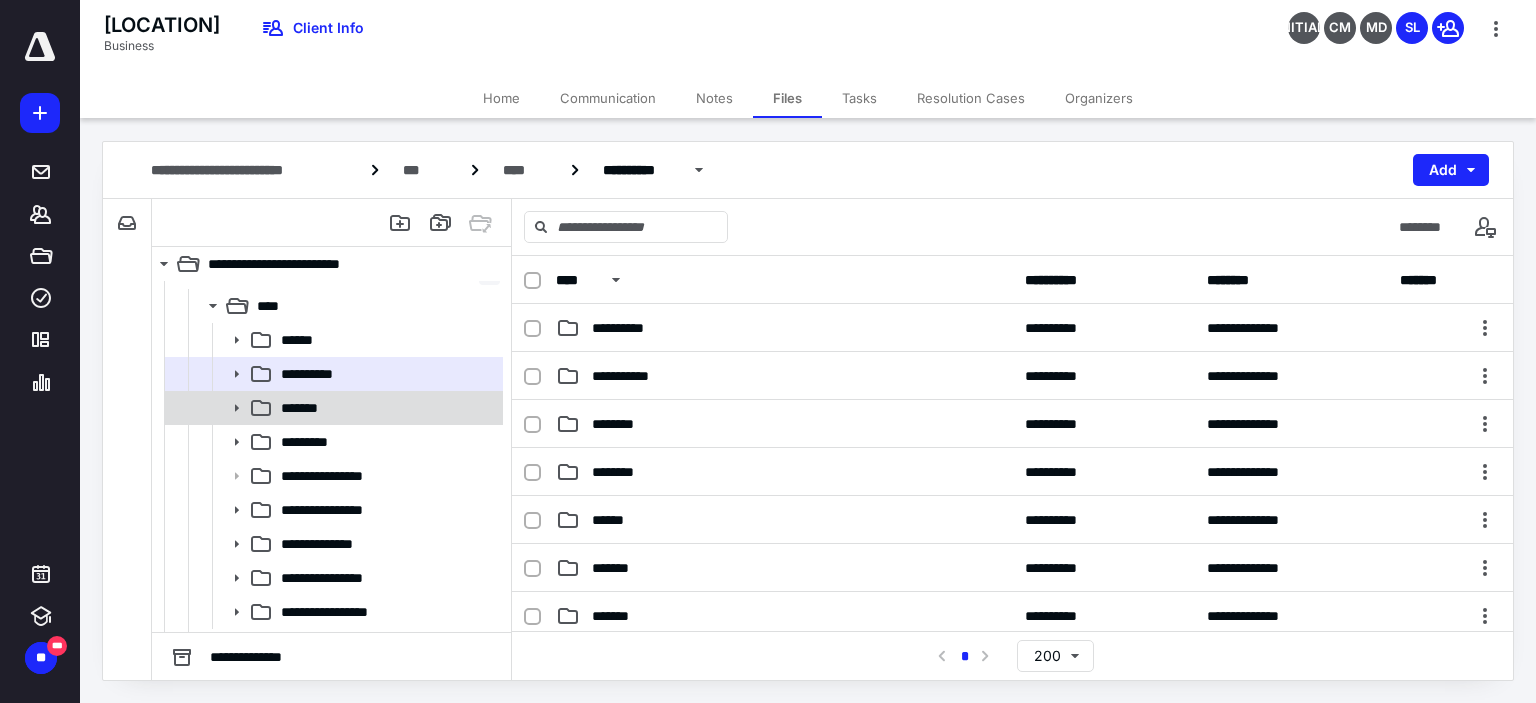 click on "*******" at bounding box center (303, 408) 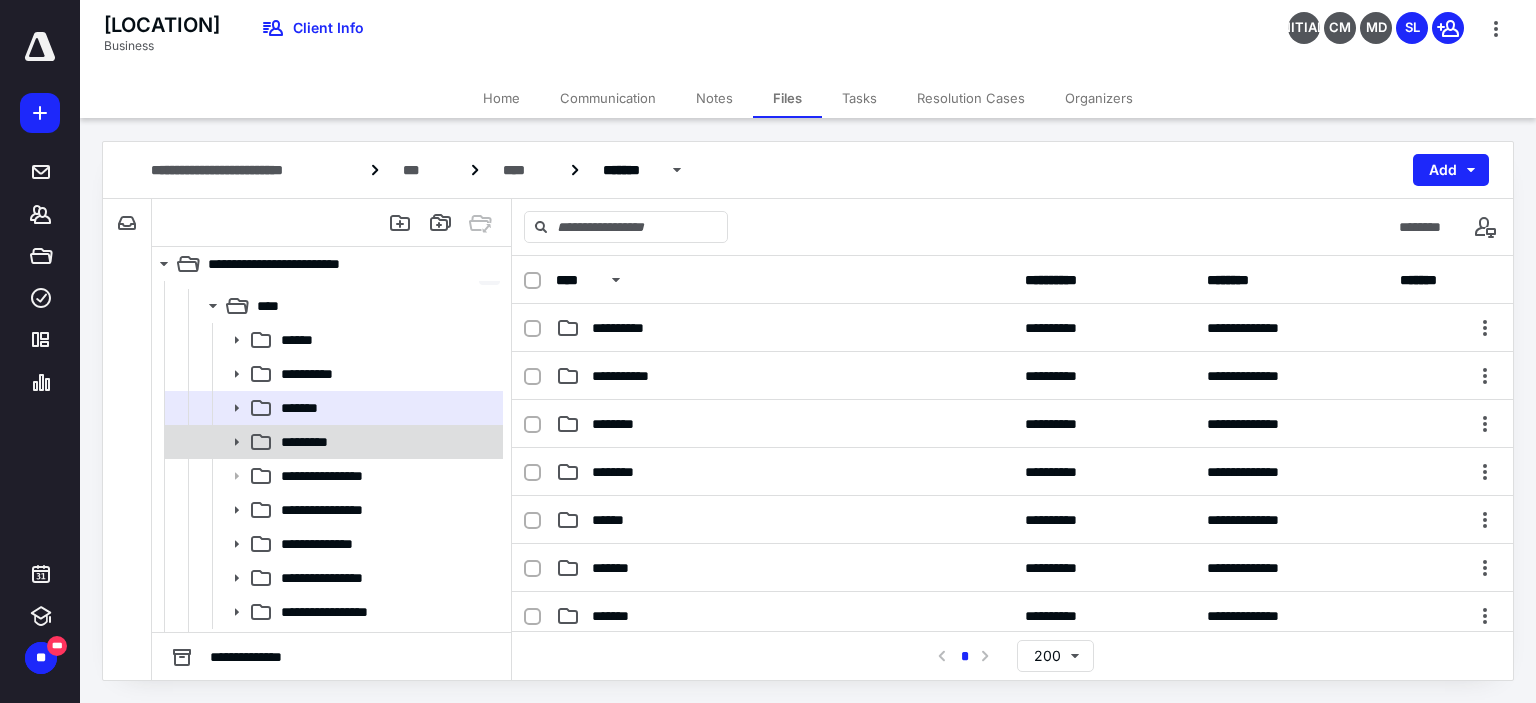 click on "*********" at bounding box center (312, 442) 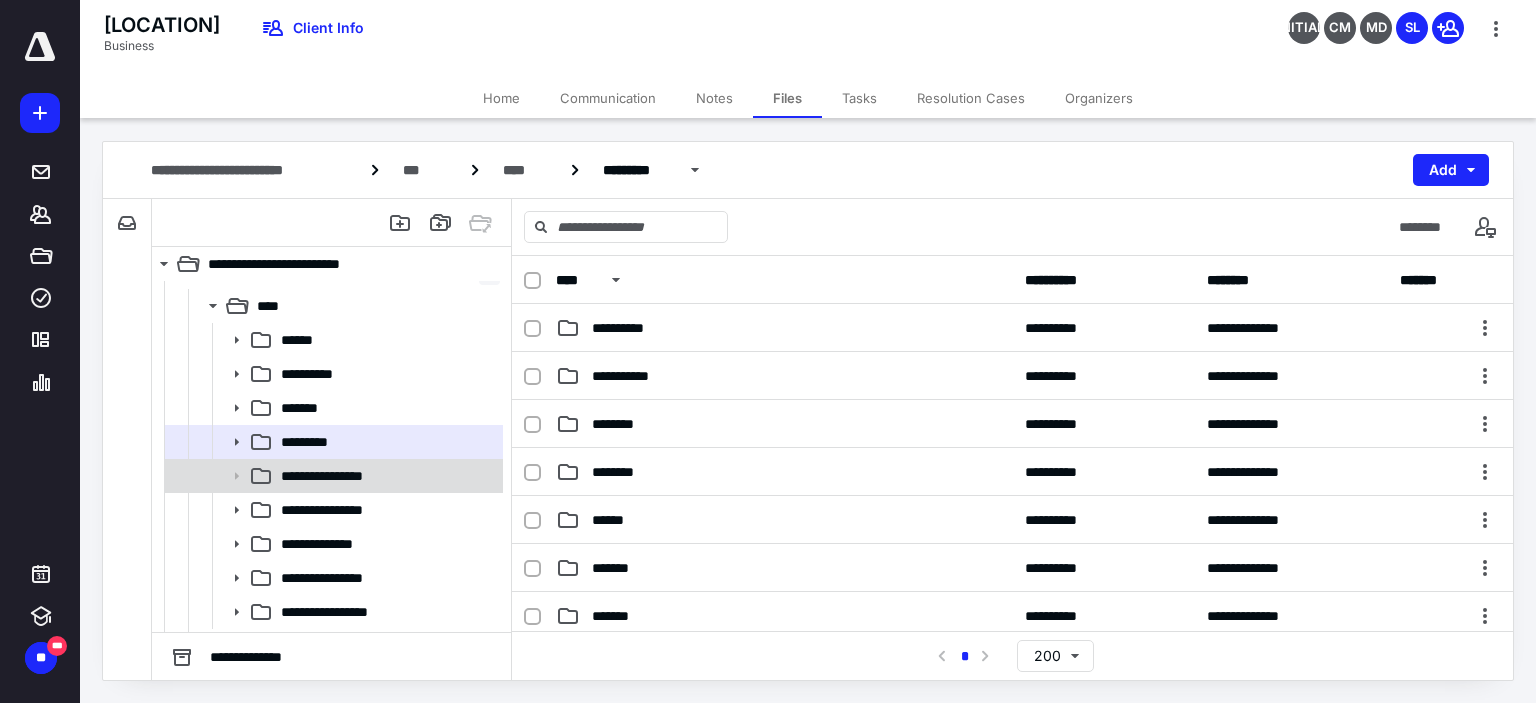 click on "**********" at bounding box center (332, 476) 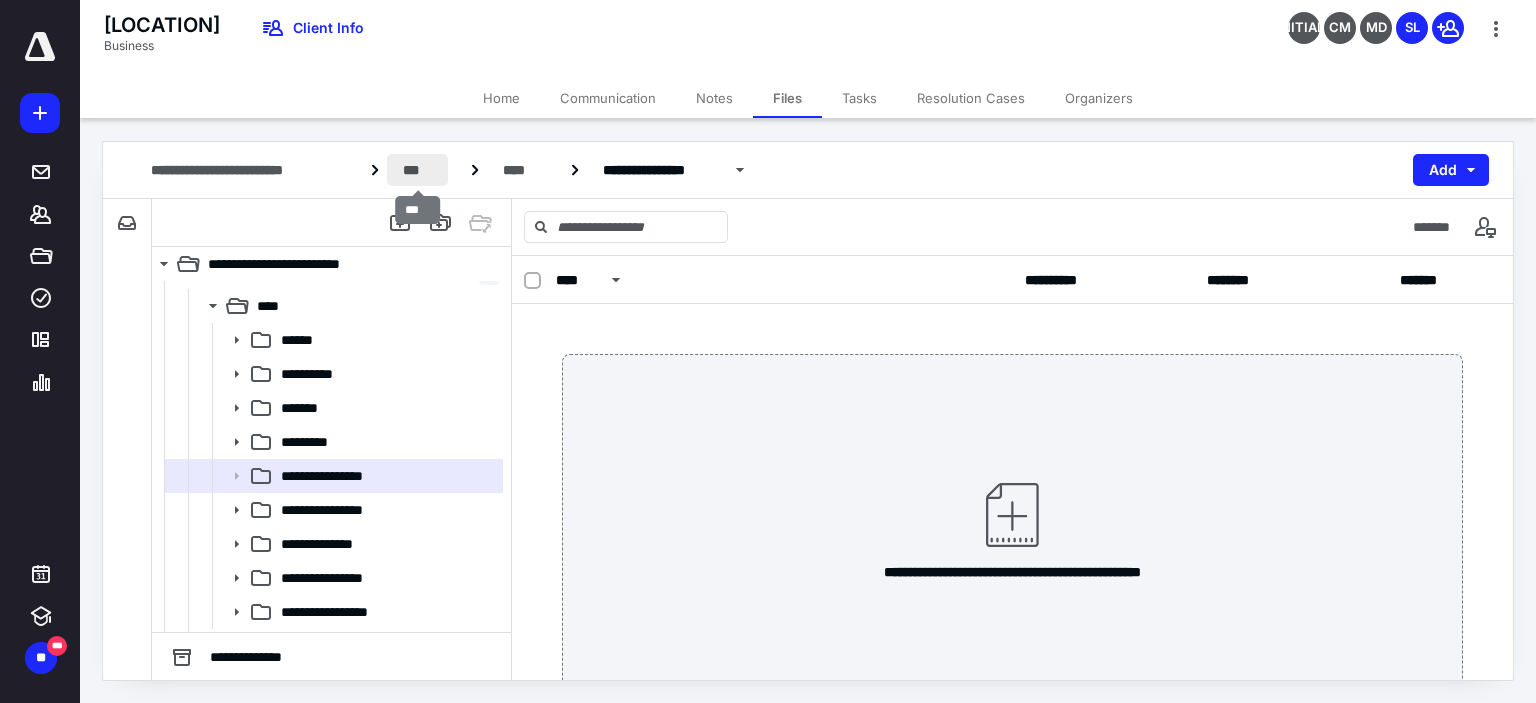 click on "***" at bounding box center [417, 170] 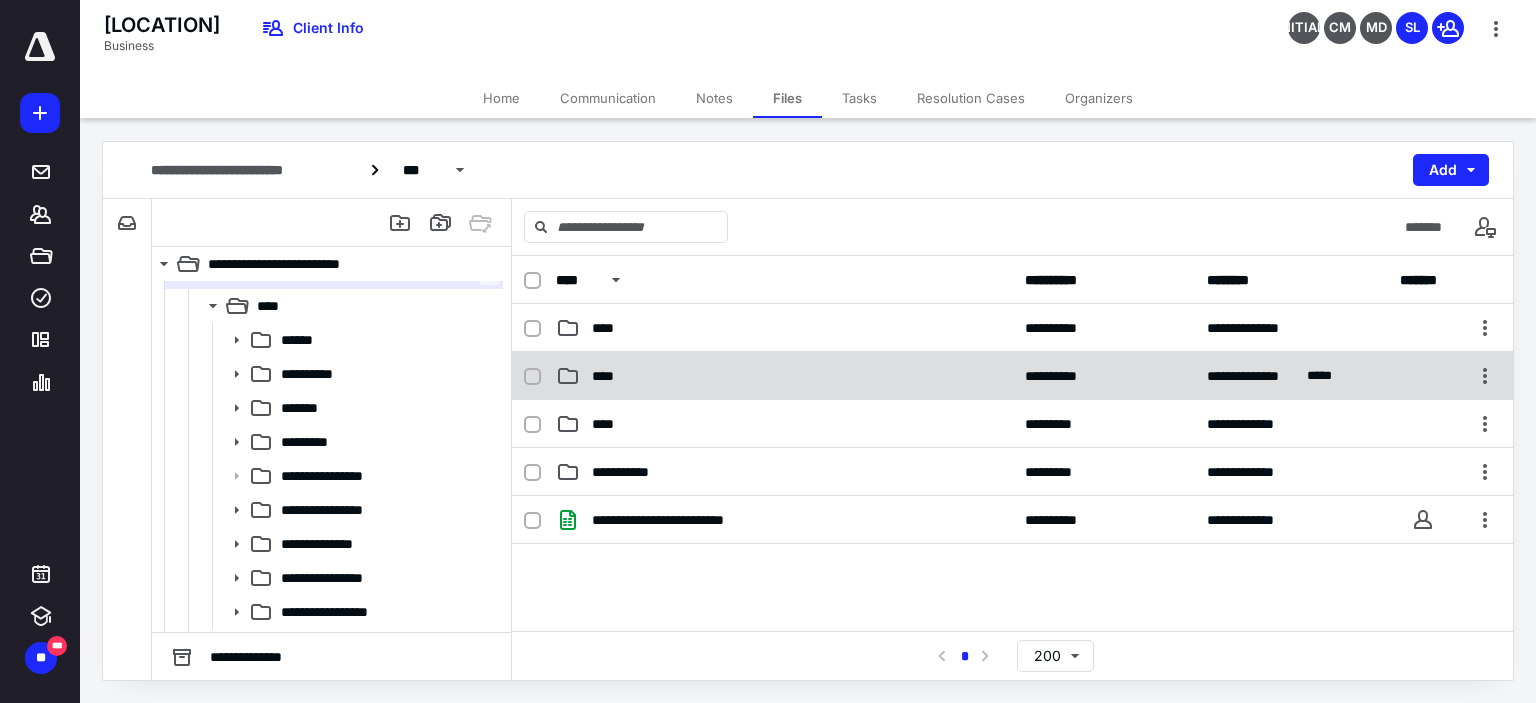 click on "****" at bounding box center (609, 376) 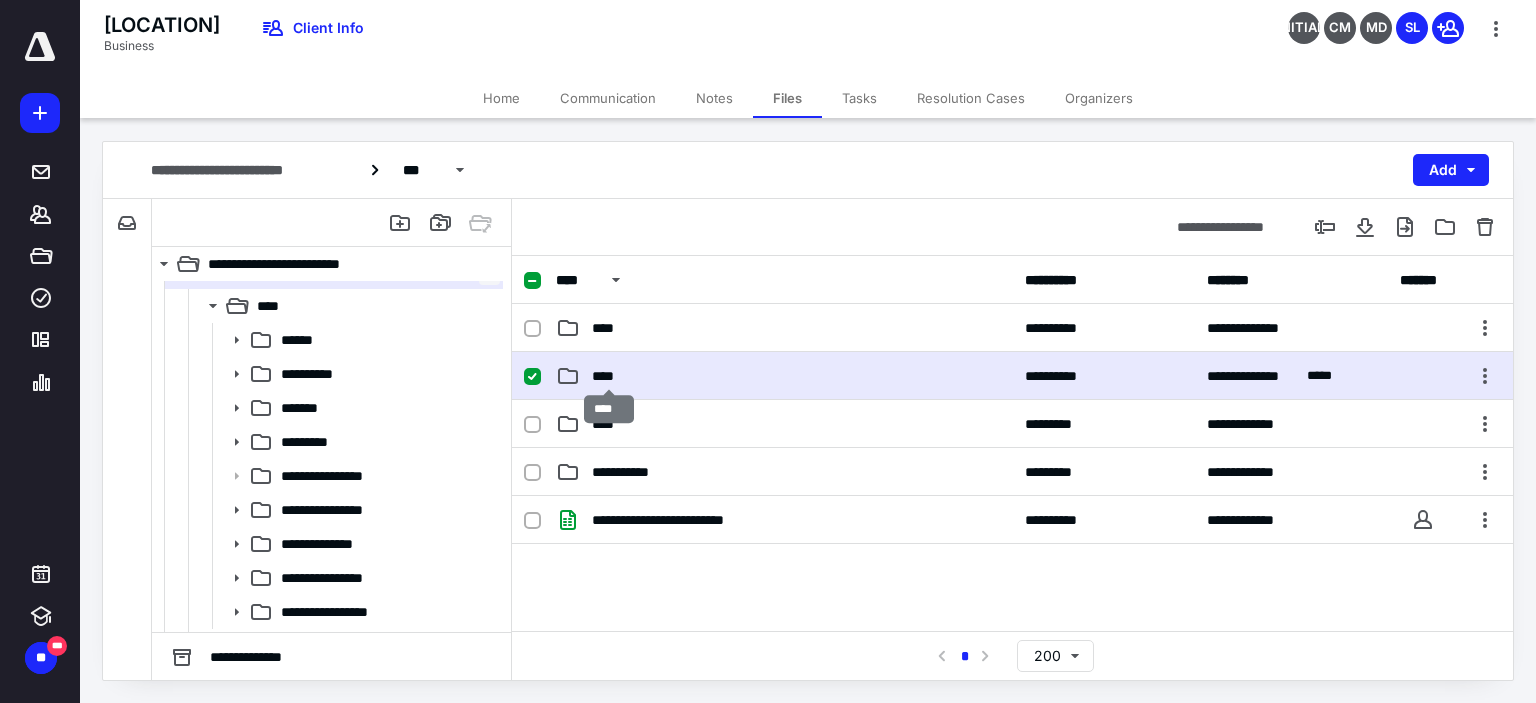 click on "****" at bounding box center [609, 376] 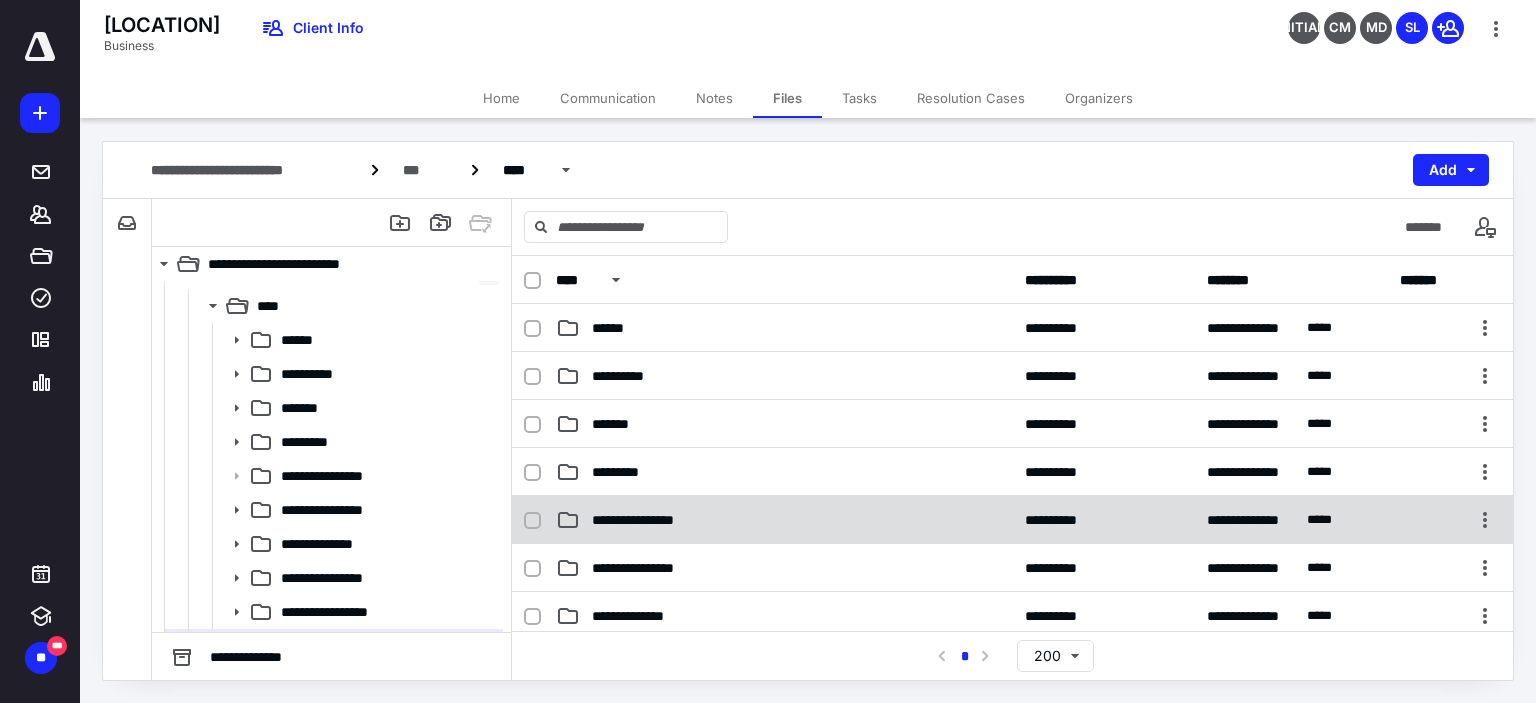 click on "**********" at bounding box center [1012, 520] 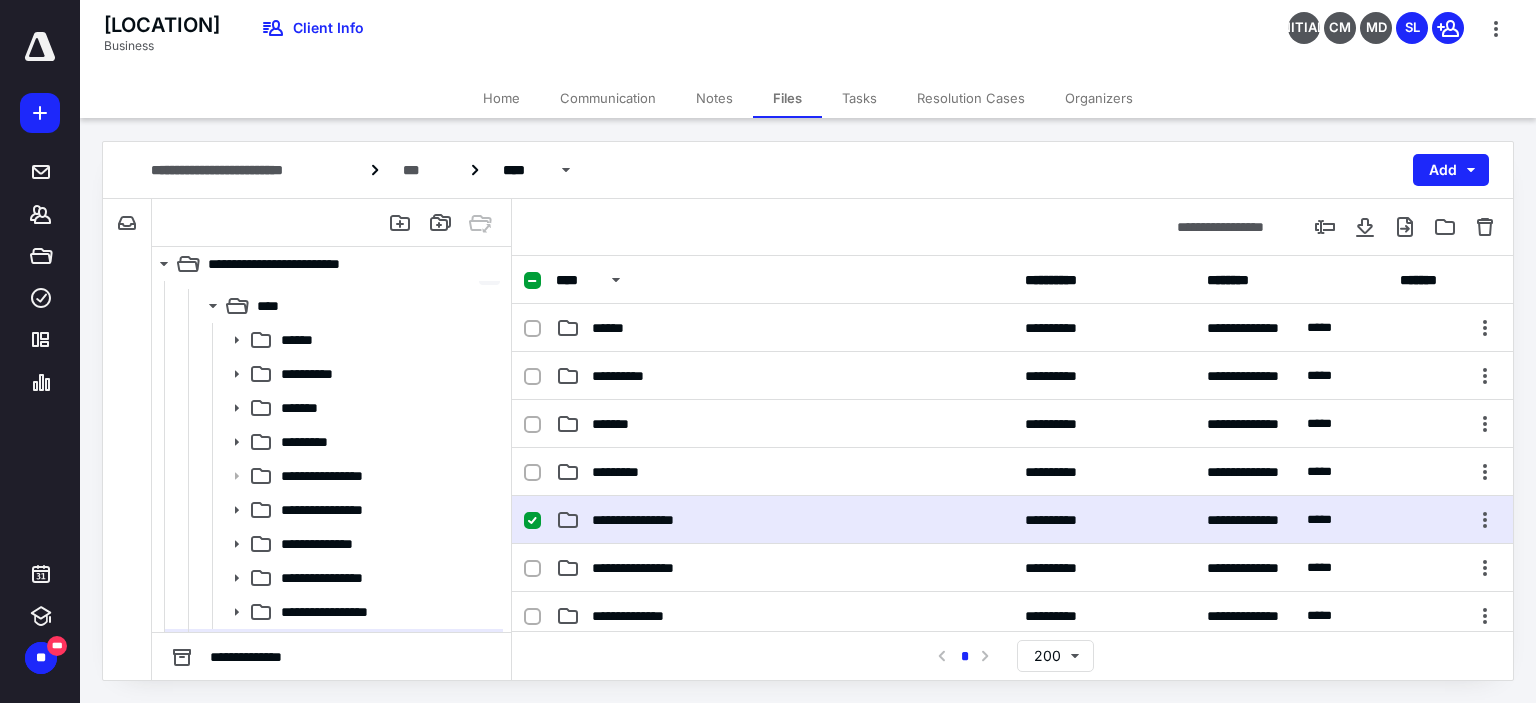 click on "**********" at bounding box center [1012, 520] 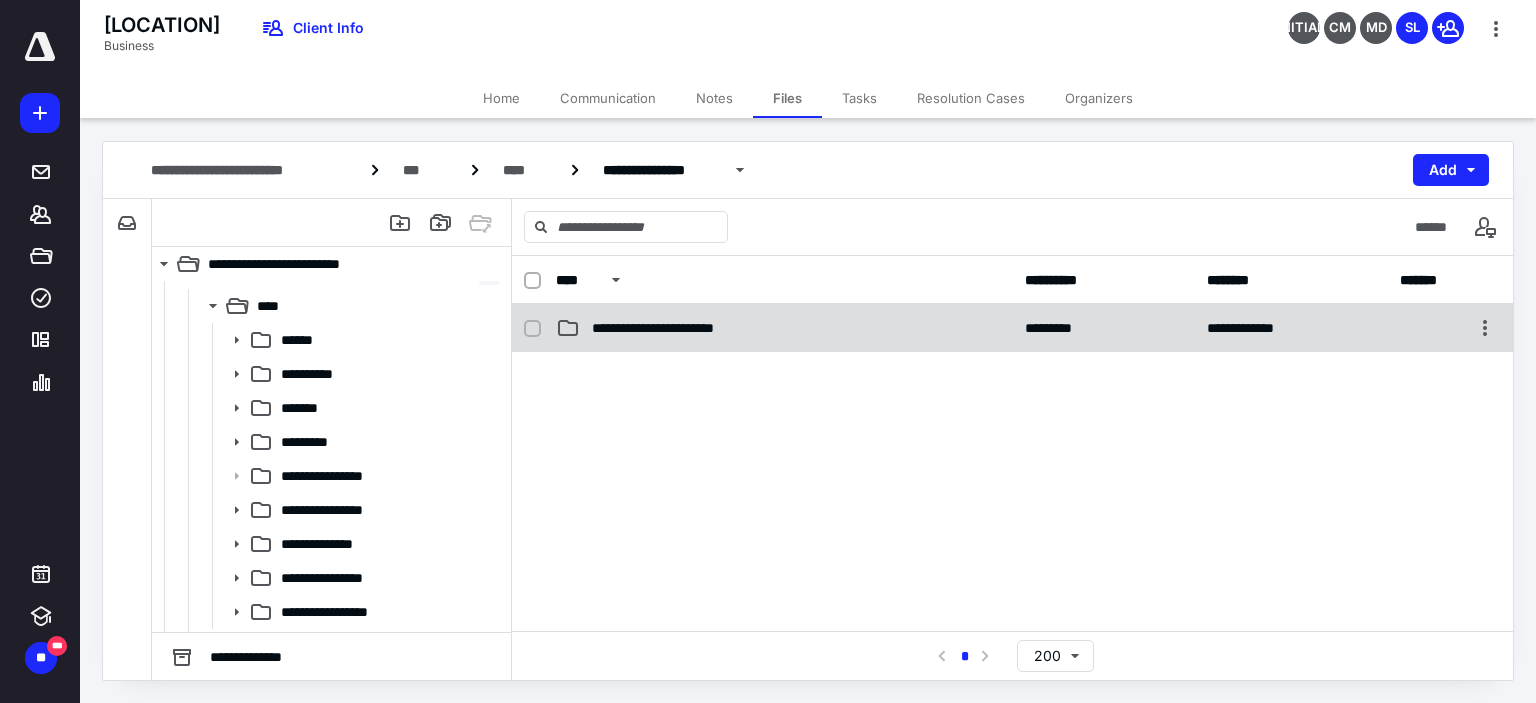 click on "**********" at bounding box center (683, 328) 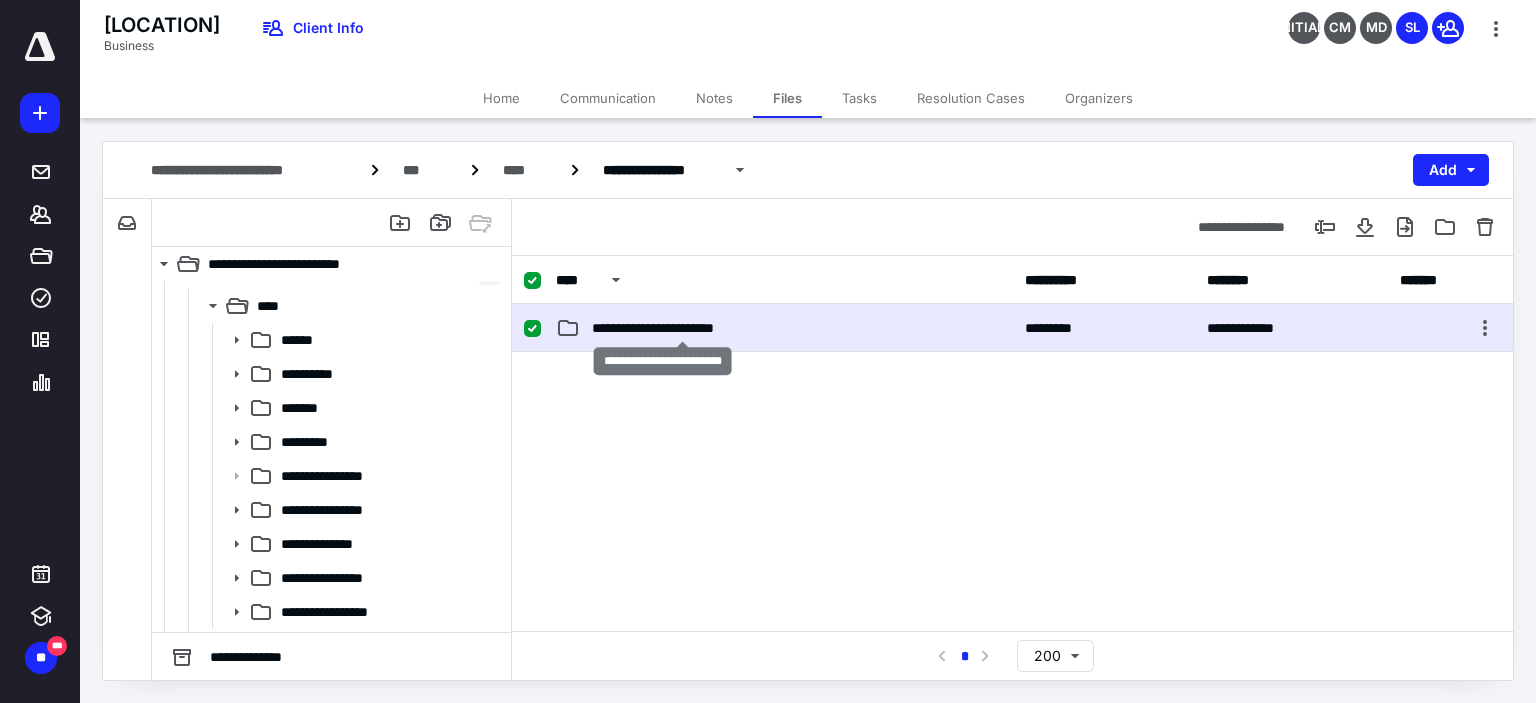 click on "**********" at bounding box center (683, 328) 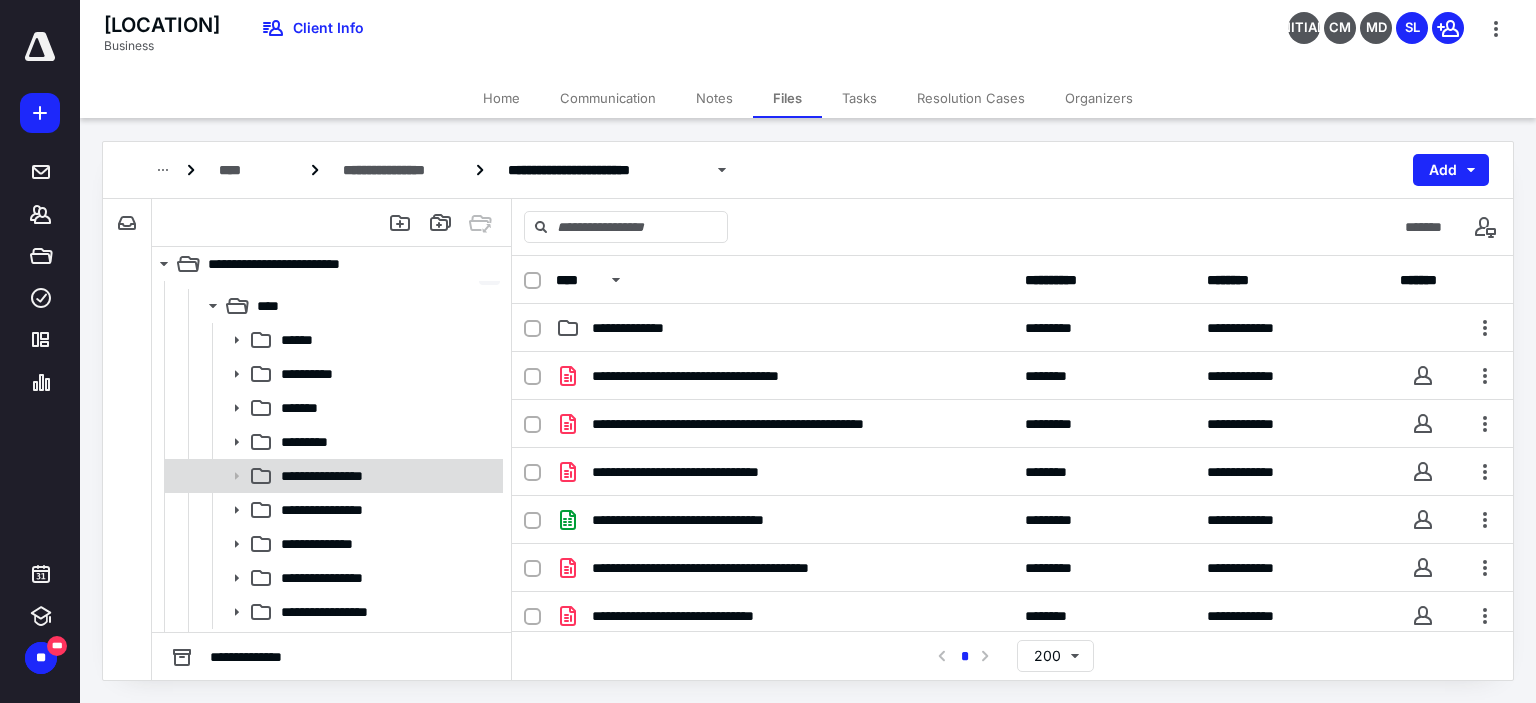 scroll, scrollTop: 0, scrollLeft: 0, axis: both 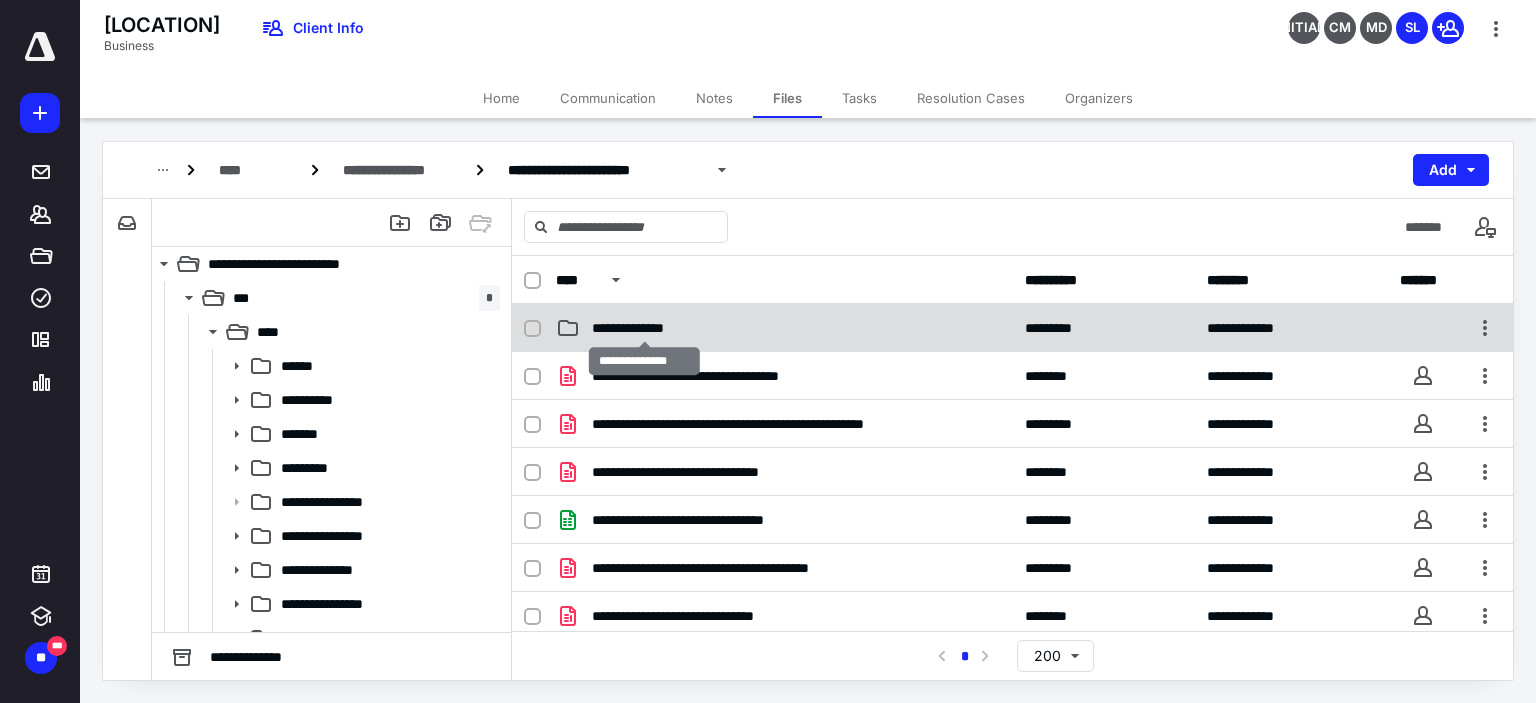 click on "**********" at bounding box center [644, 328] 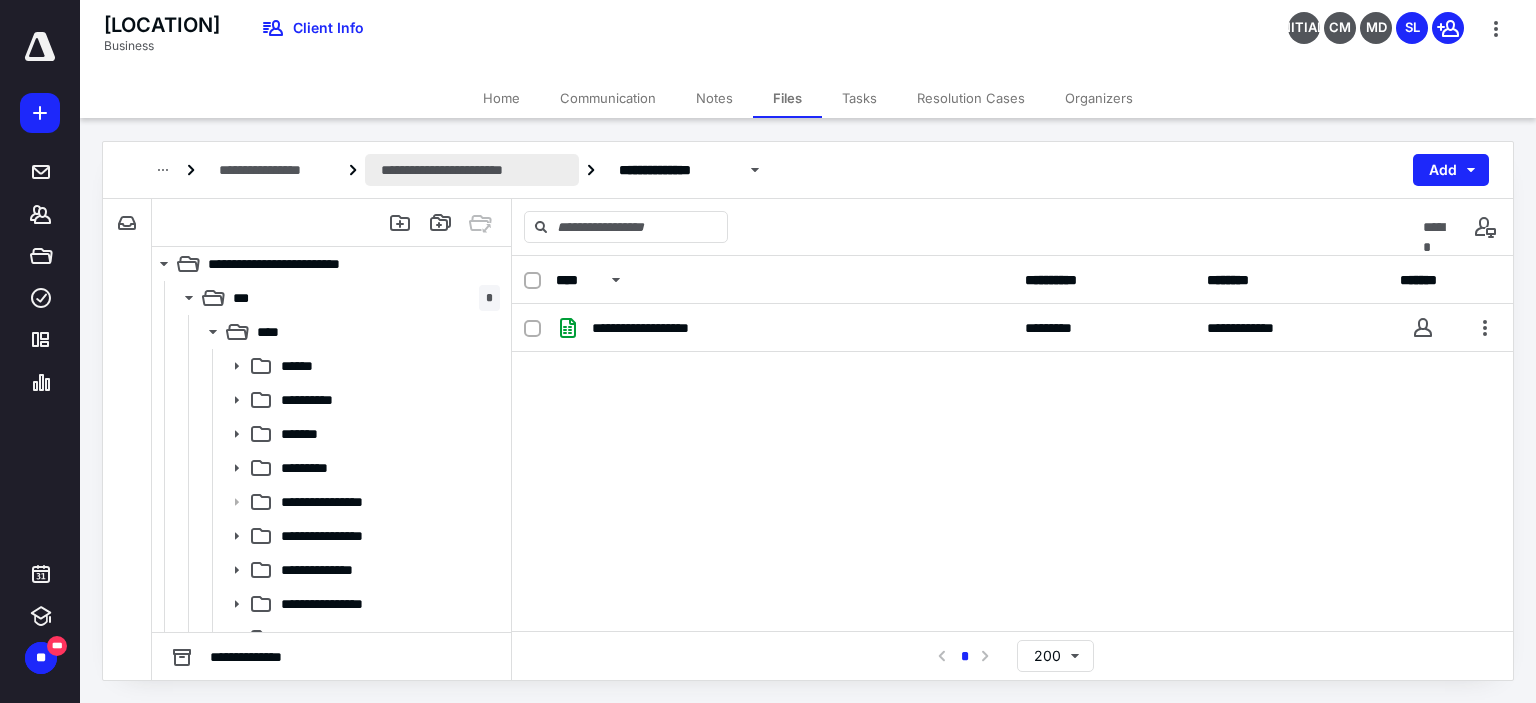 click on "**********" at bounding box center [472, 170] 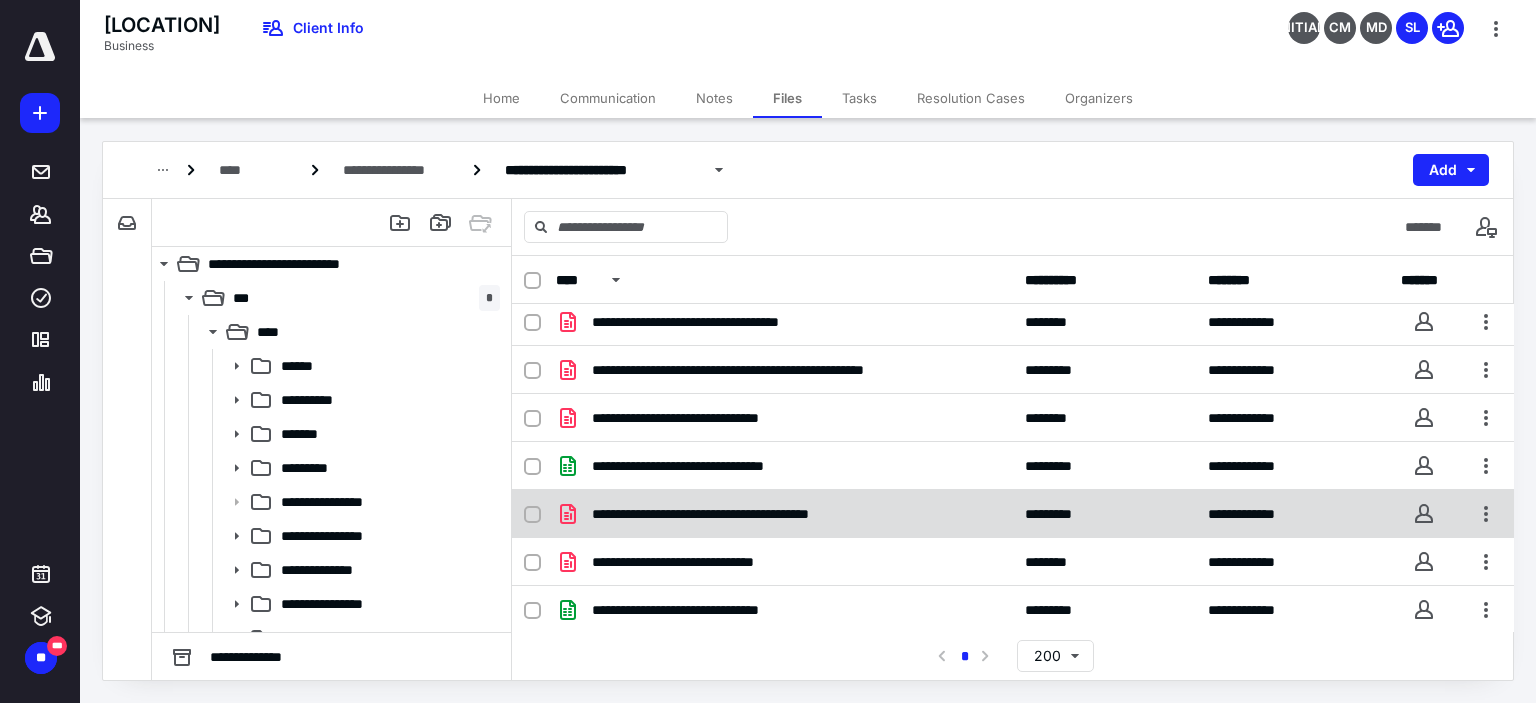 scroll, scrollTop: 0, scrollLeft: 0, axis: both 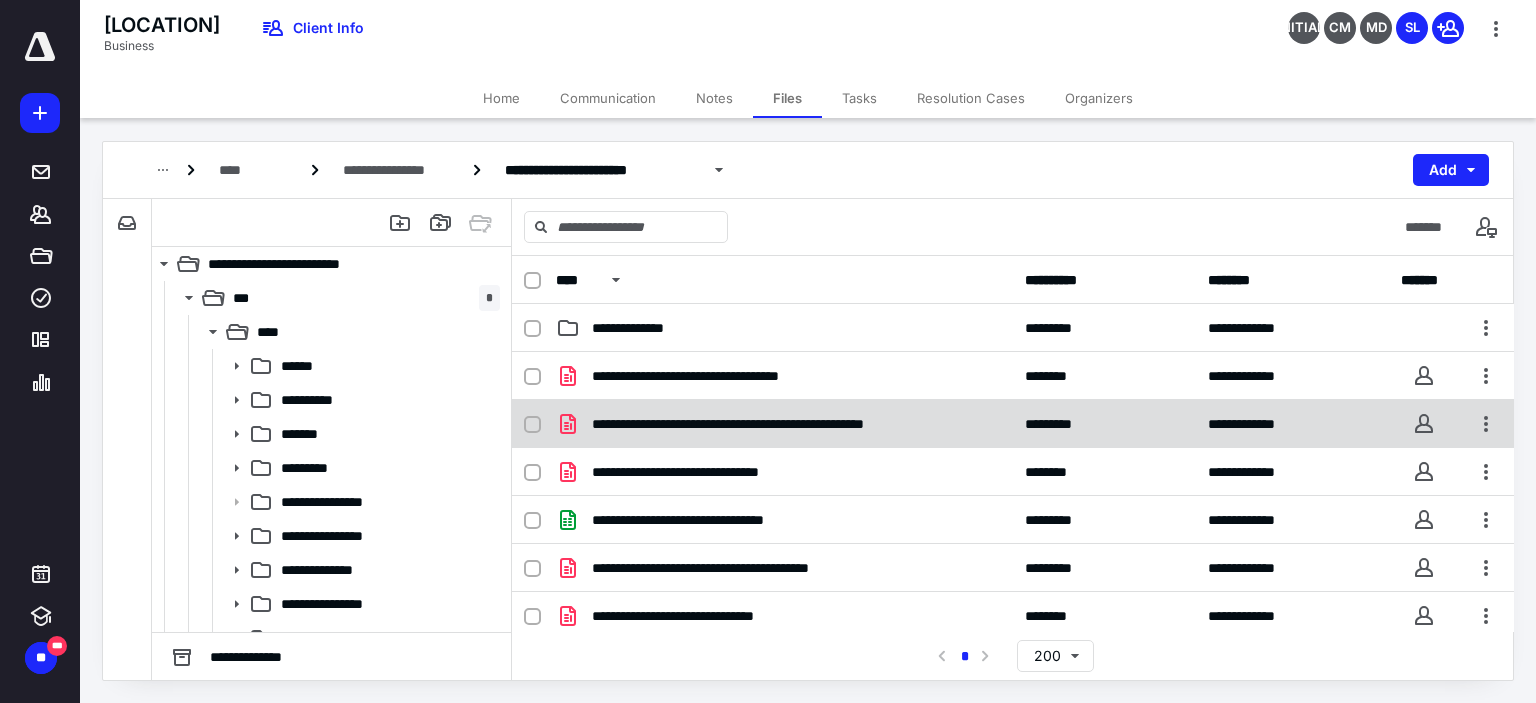 click on "**********" at bounding box center (786, 424) 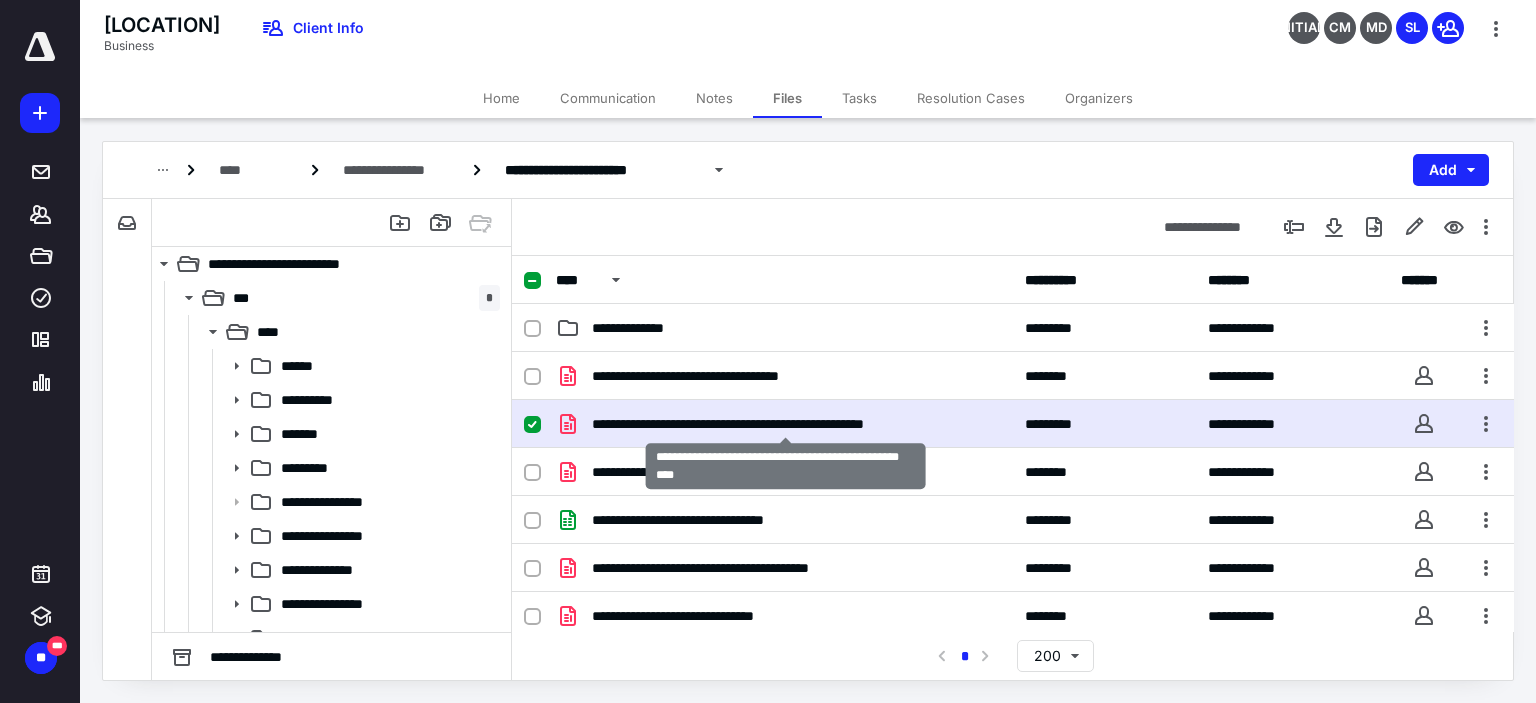 click on "**********" at bounding box center [786, 424] 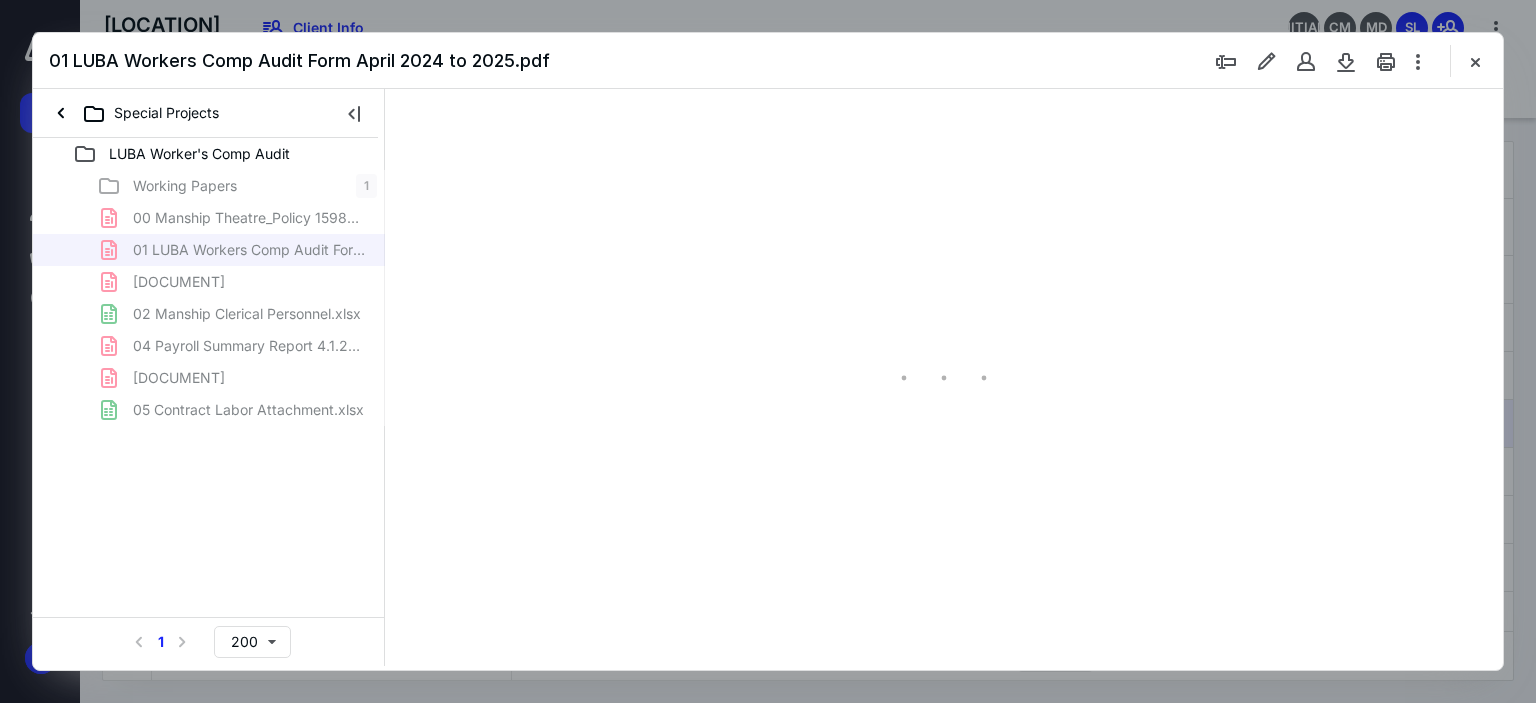 scroll, scrollTop: 0, scrollLeft: 0, axis: both 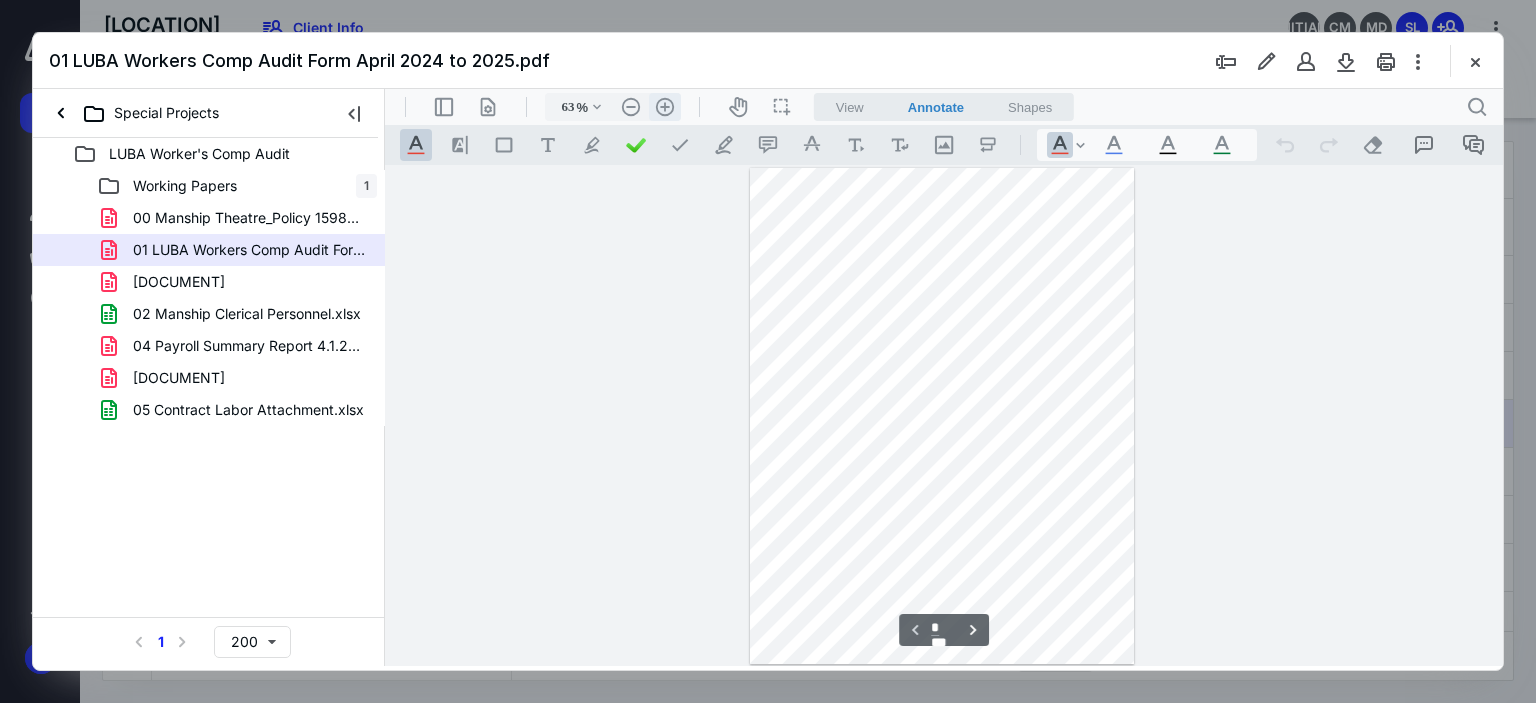 click on ".cls-1{fill:#abb0c4;} icon - header - zoom - in - line" at bounding box center [665, 107] 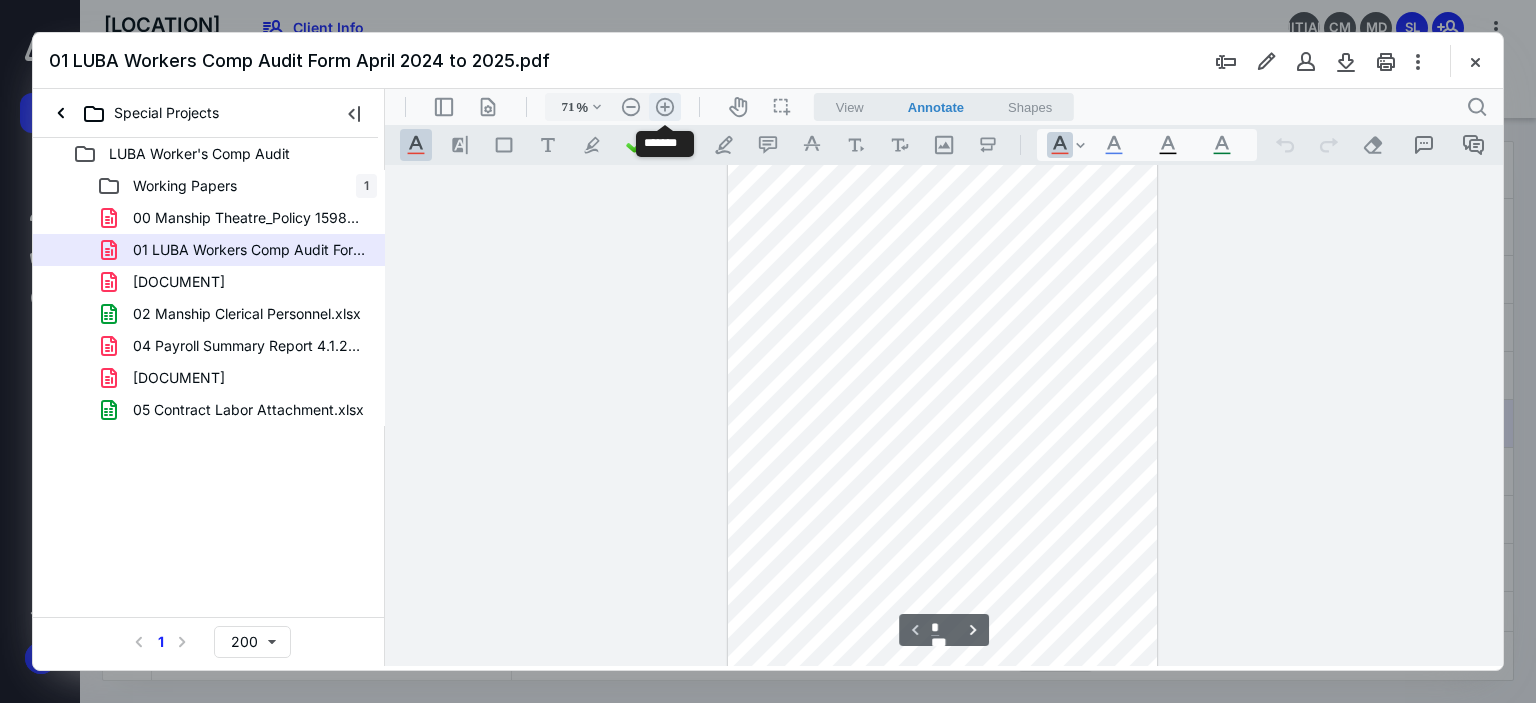 click on ".cls-1{fill:#abb0c4;} icon - header - zoom - in - line" at bounding box center (665, 107) 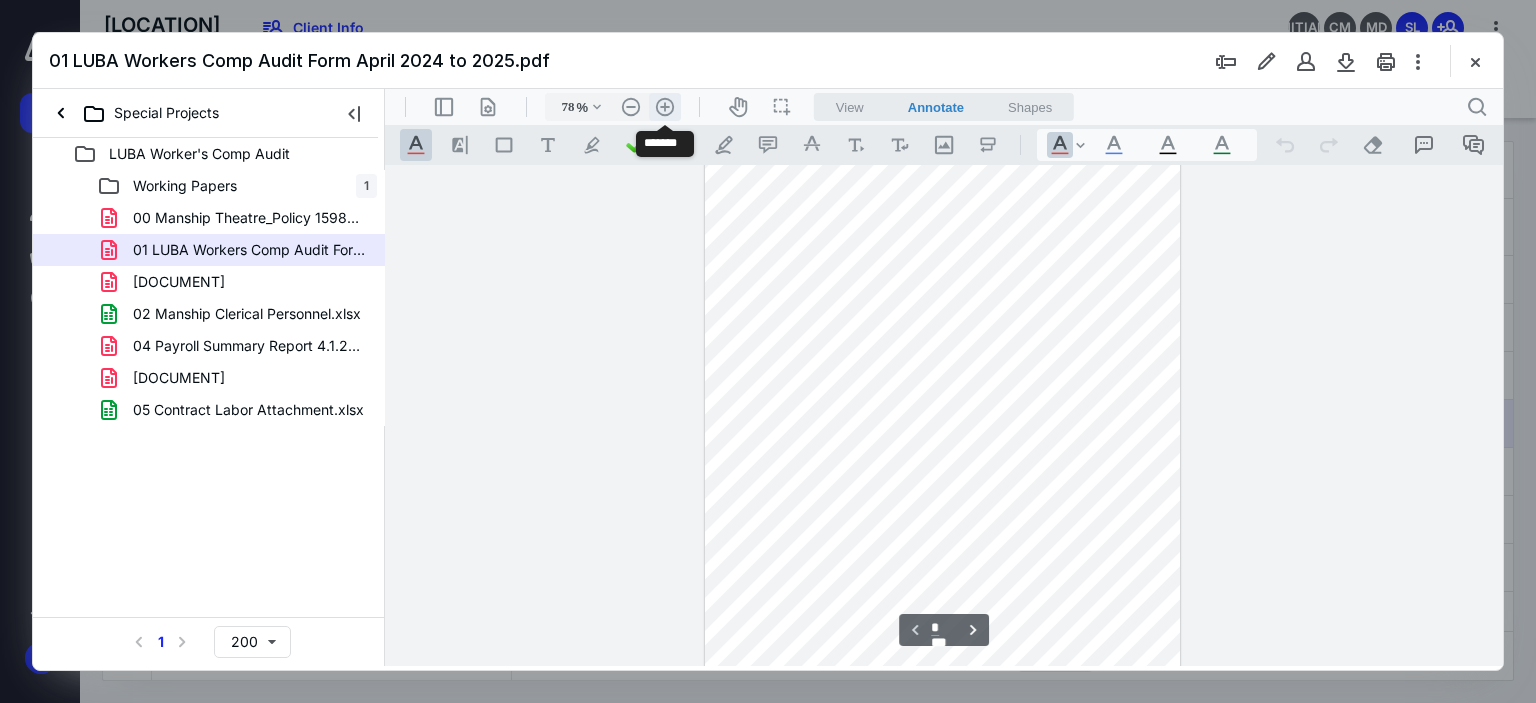 click on ".cls-1{fill:#abb0c4;} icon - header - zoom - in - line" at bounding box center [665, 107] 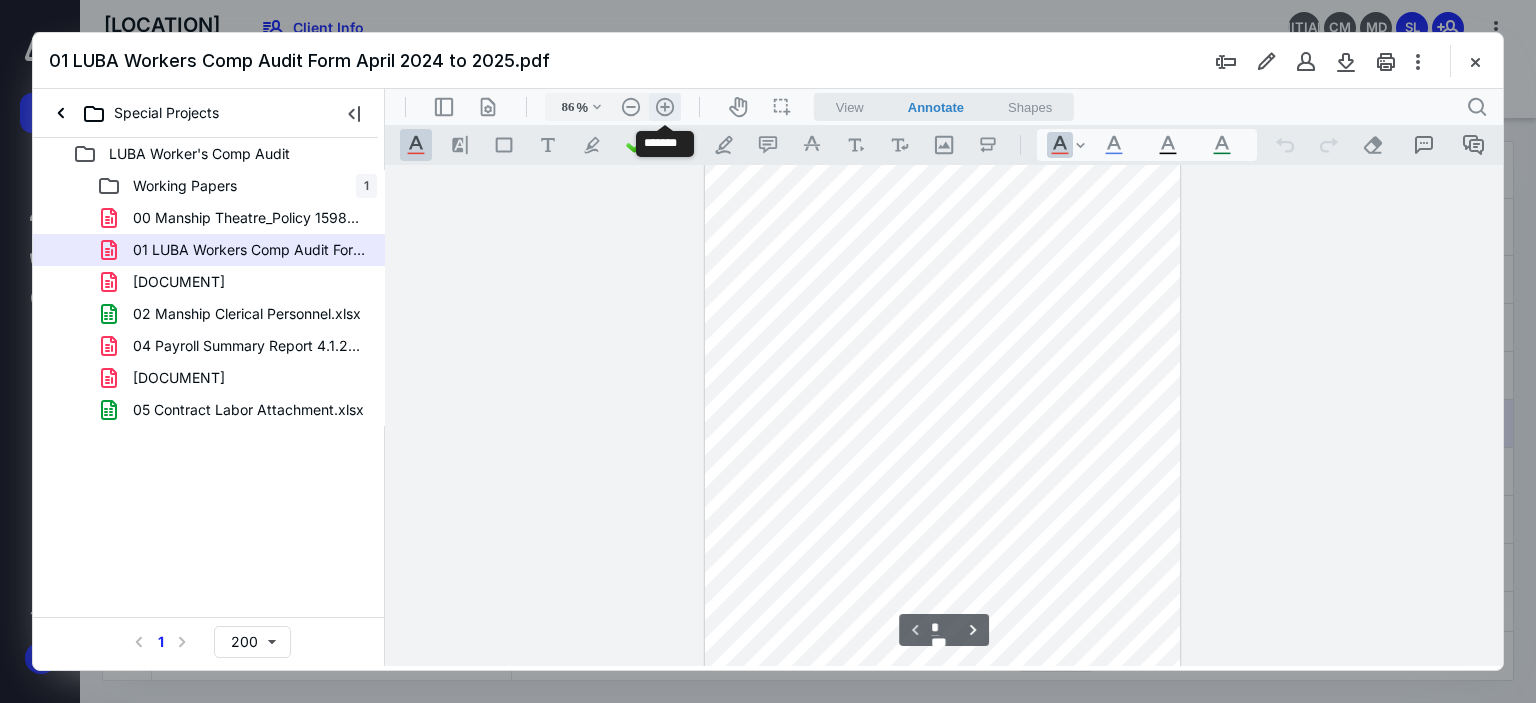 click on ".cls-1{fill:#abb0c4;} icon - header - zoom - in - line" at bounding box center [665, 107] 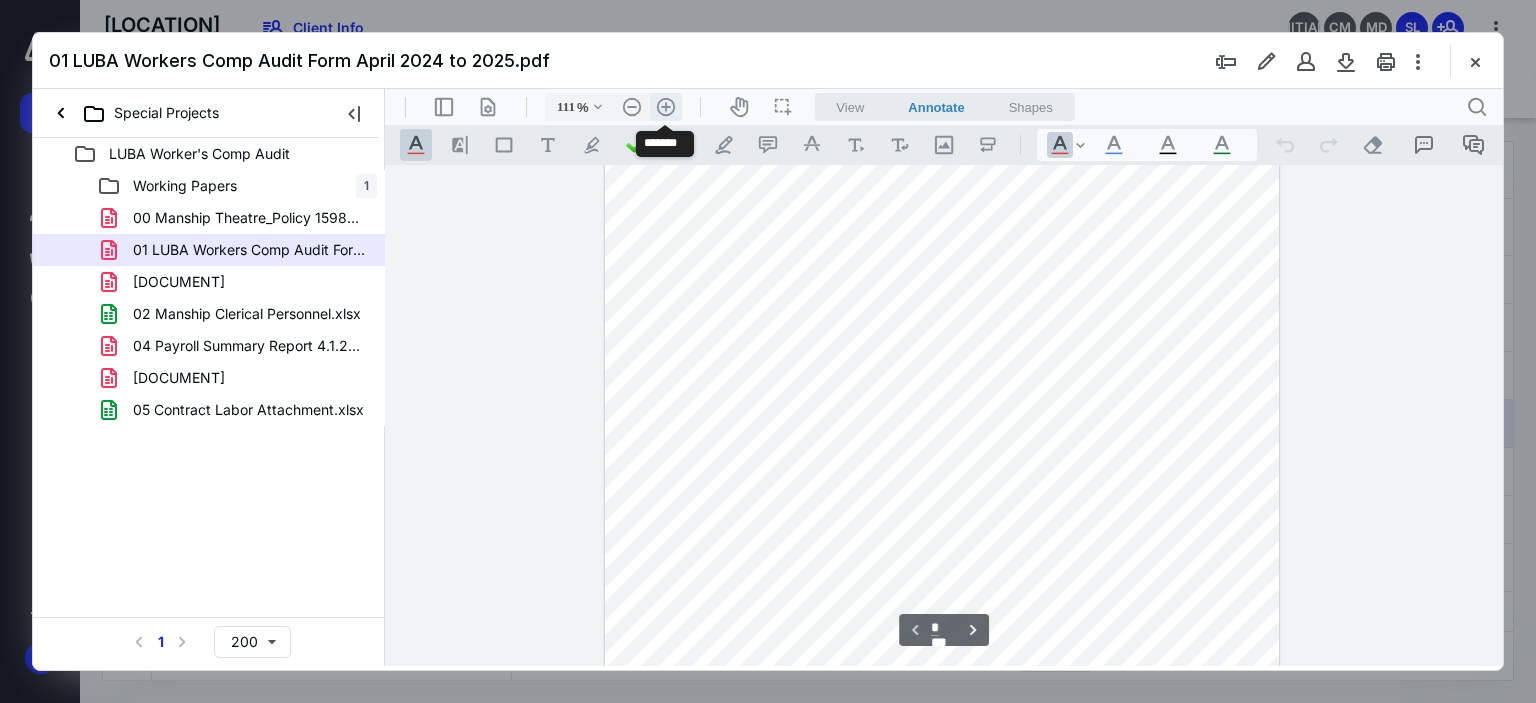 click on ".cls-1{fill:#abb0c4;} icon - header - zoom - in - line" at bounding box center [666, 107] 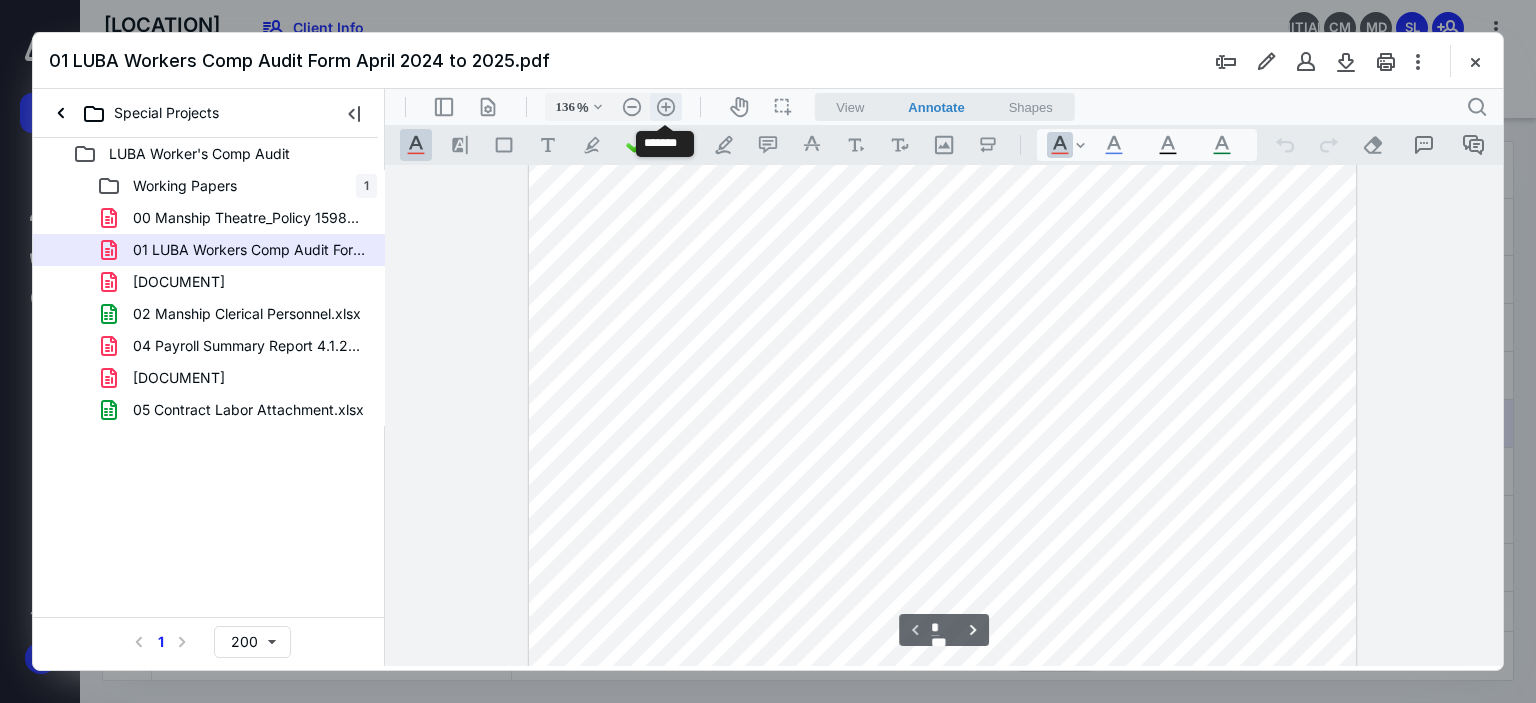 click on ".cls-1{fill:#abb0c4;} icon - header - zoom - in - line" at bounding box center [666, 107] 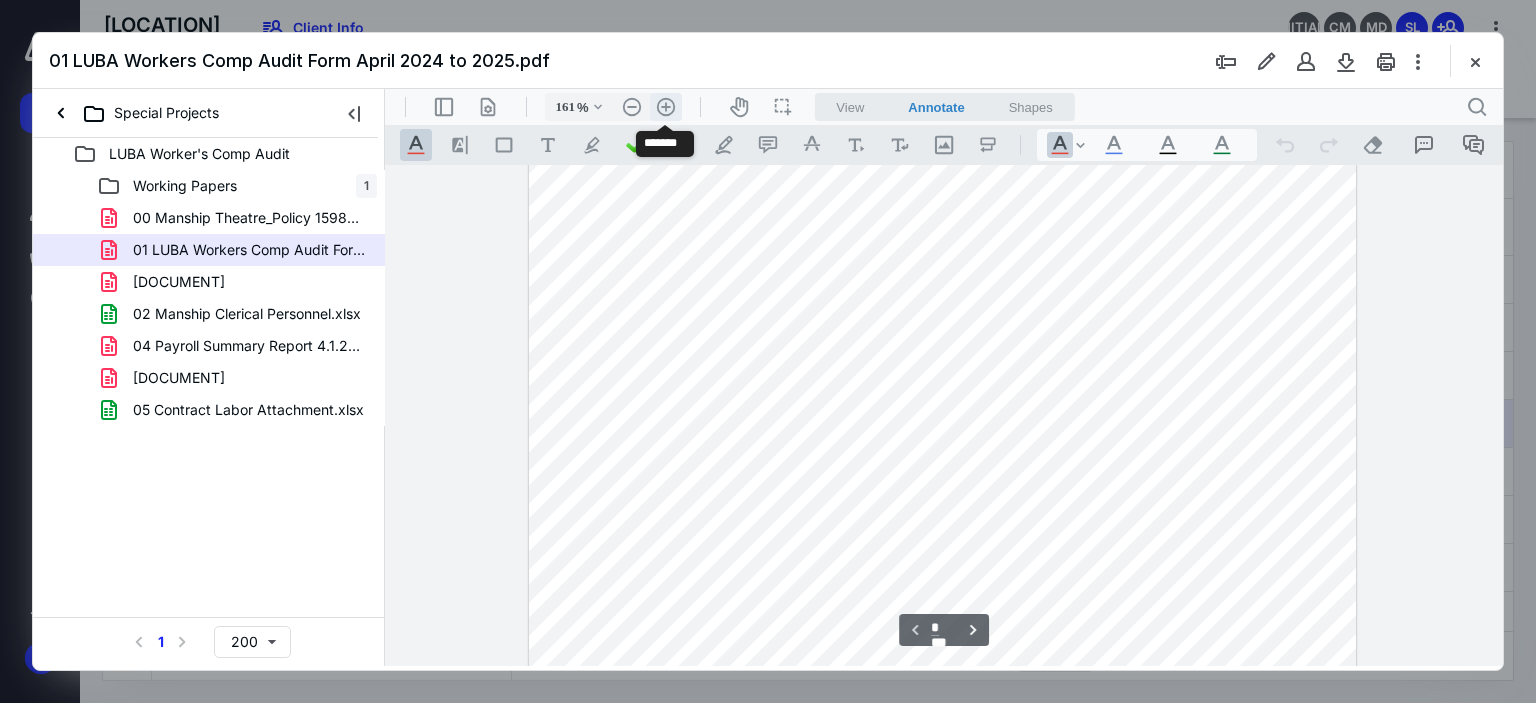 scroll, scrollTop: 331, scrollLeft: 0, axis: vertical 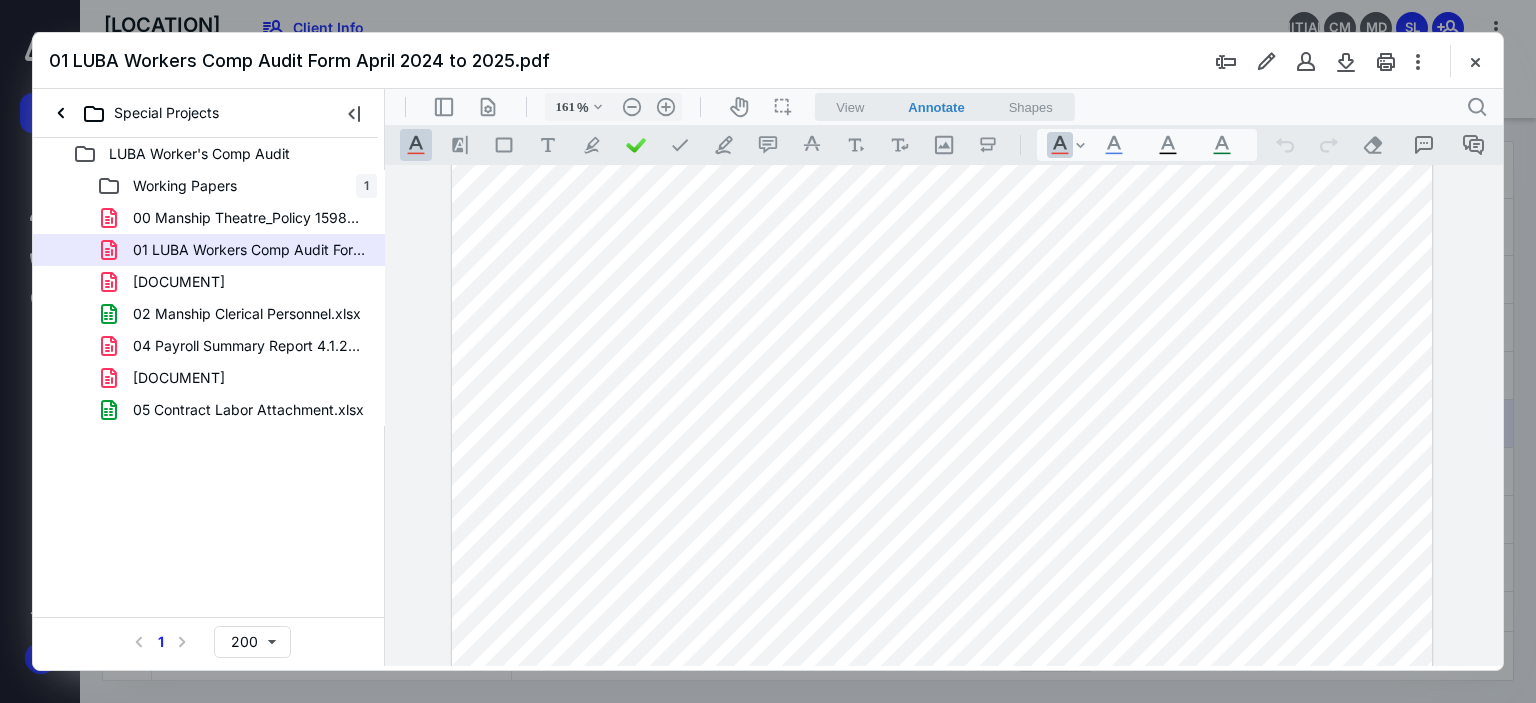 drag, startPoint x: 1027, startPoint y: 225, endPoint x: 1257, endPoint y: 225, distance: 230 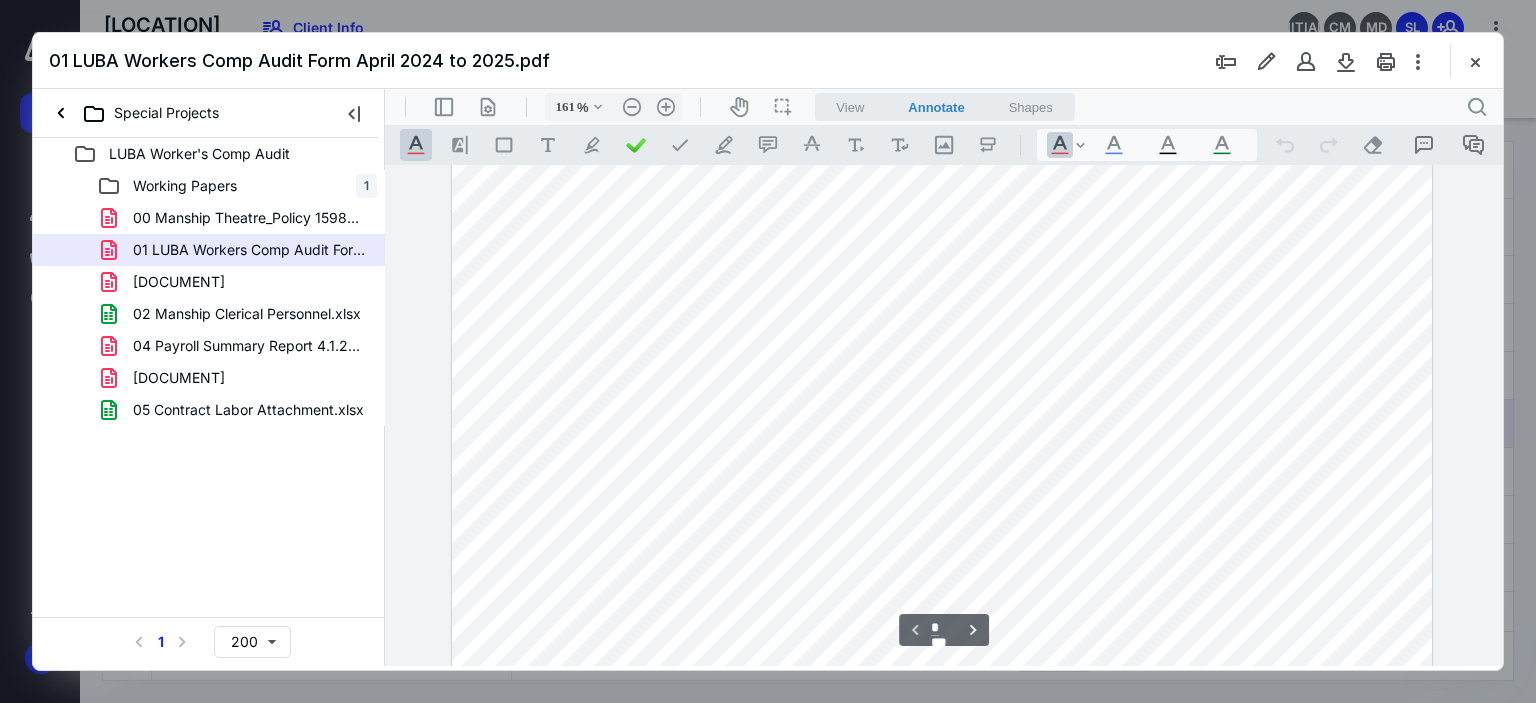 scroll, scrollTop: 0, scrollLeft: 0, axis: both 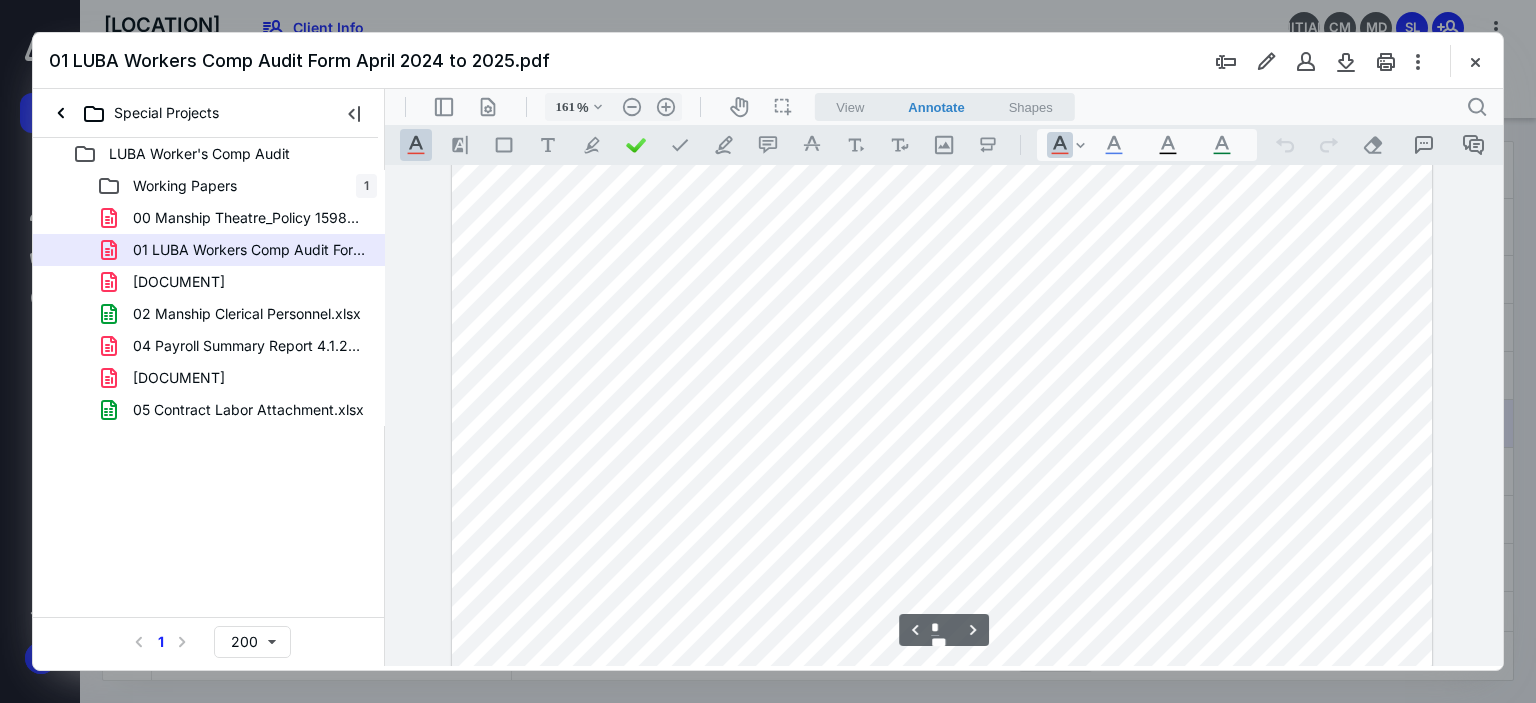 type on "*" 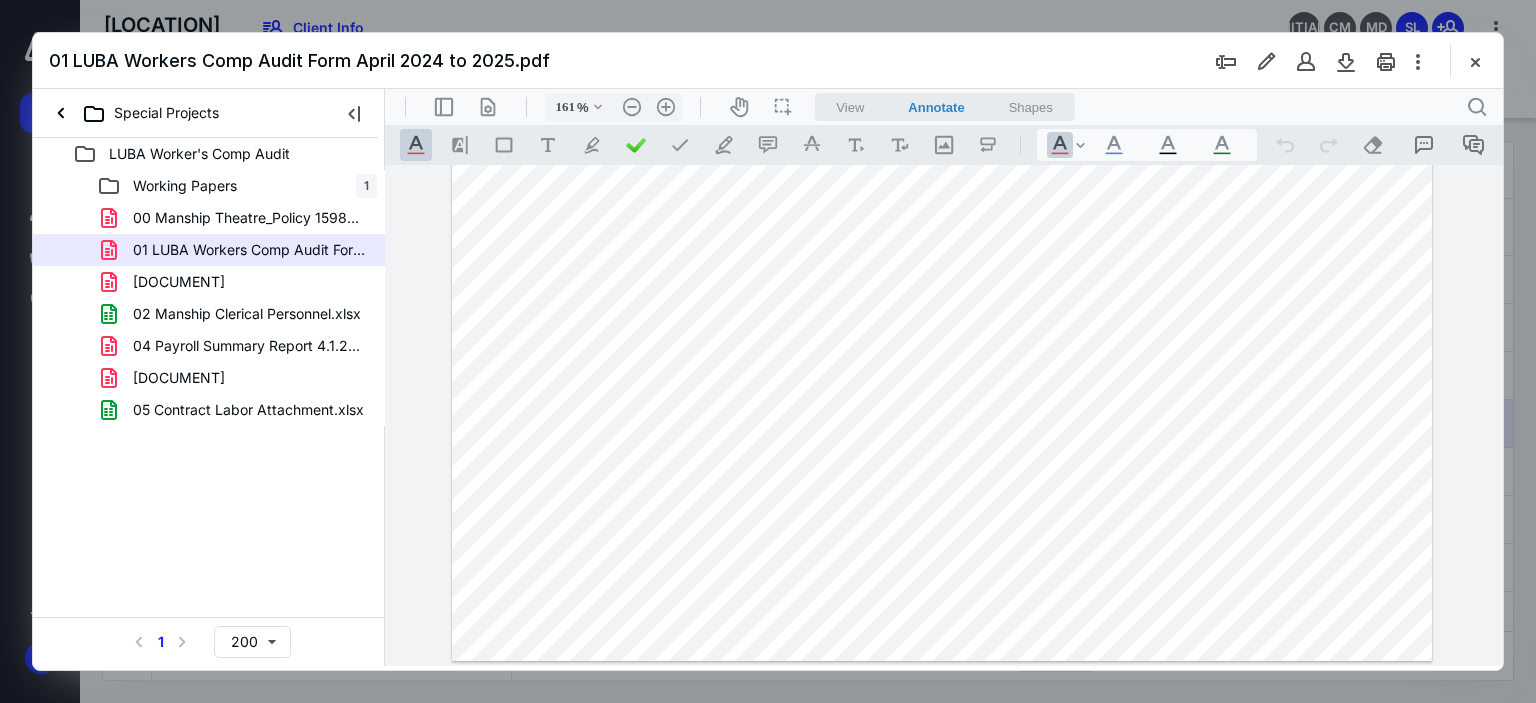 scroll, scrollTop: 4522, scrollLeft: 0, axis: vertical 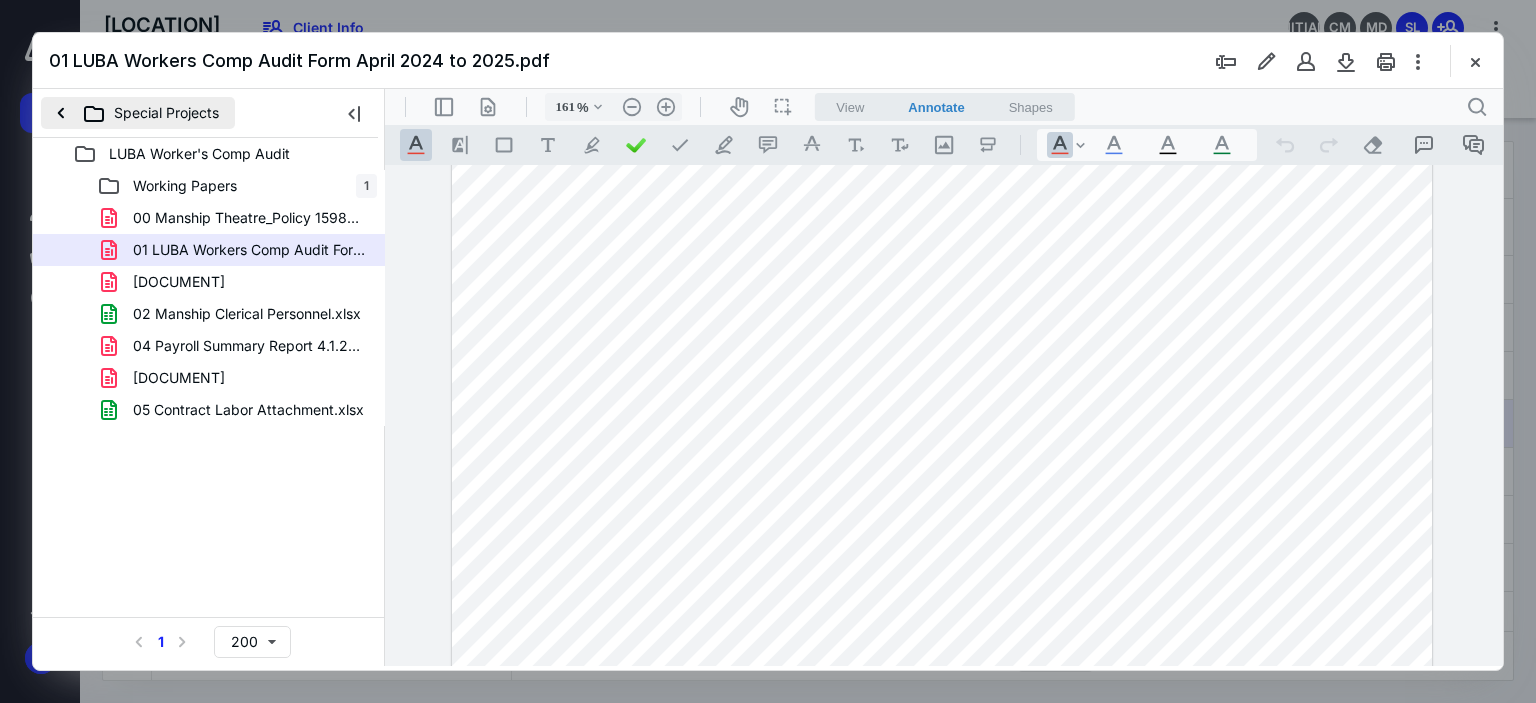 click on "Special Projects" at bounding box center [138, 113] 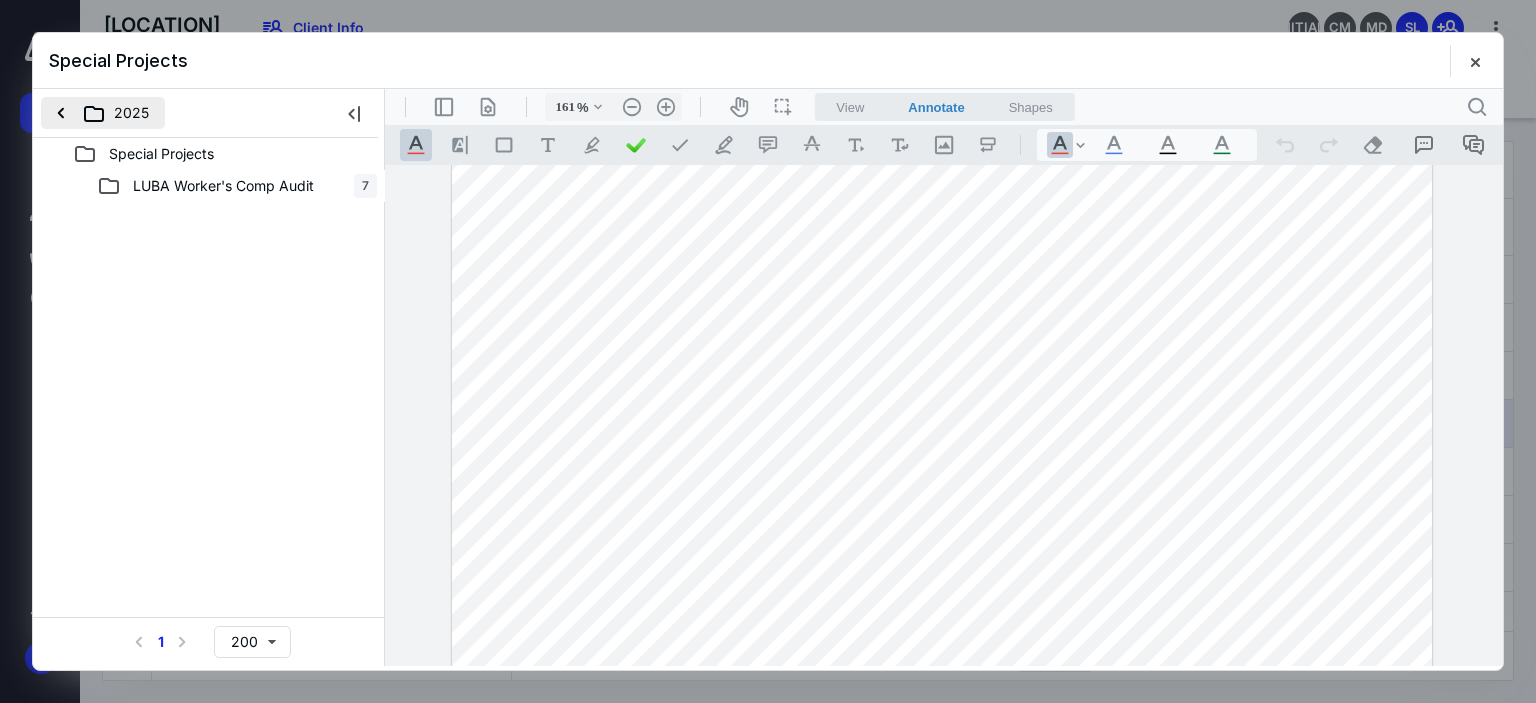 click on "2025" at bounding box center (103, 113) 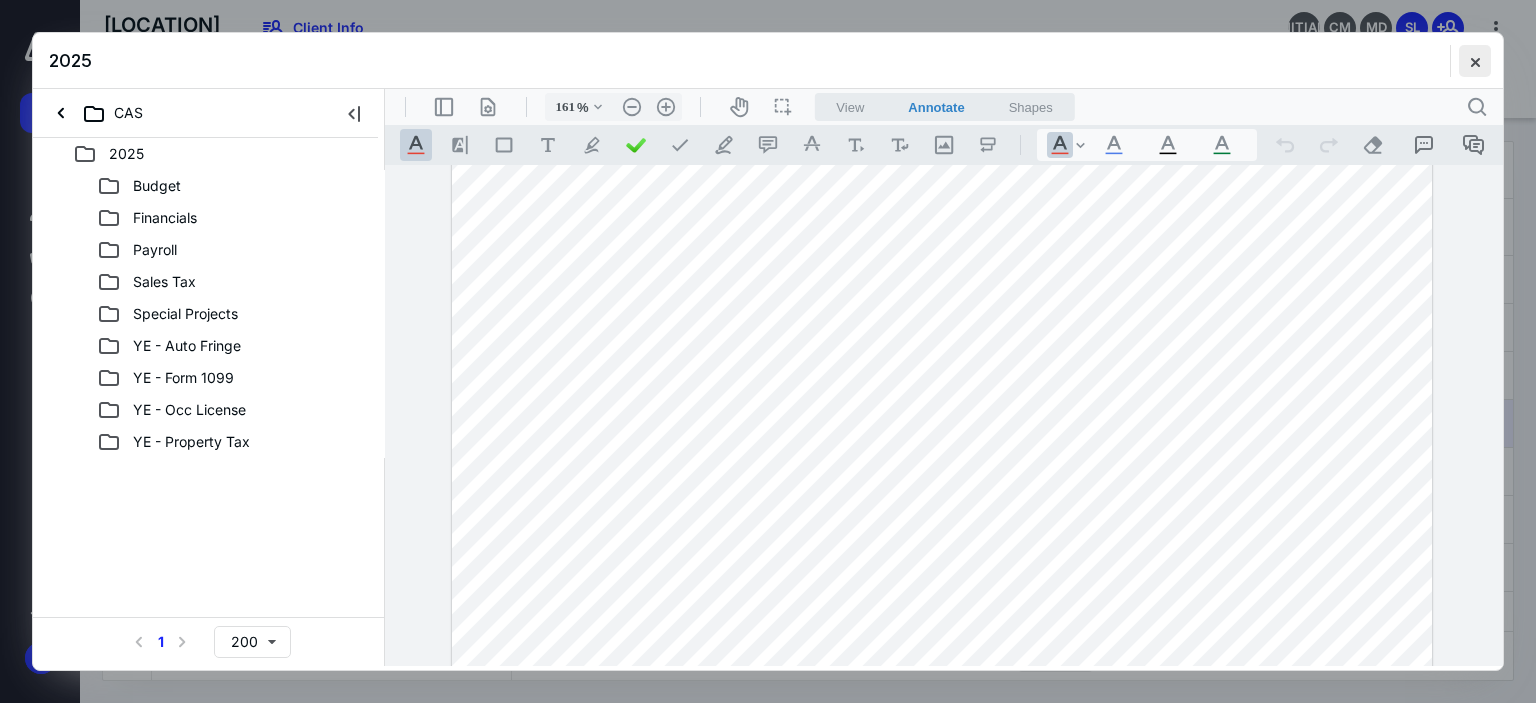 click at bounding box center [1475, 61] 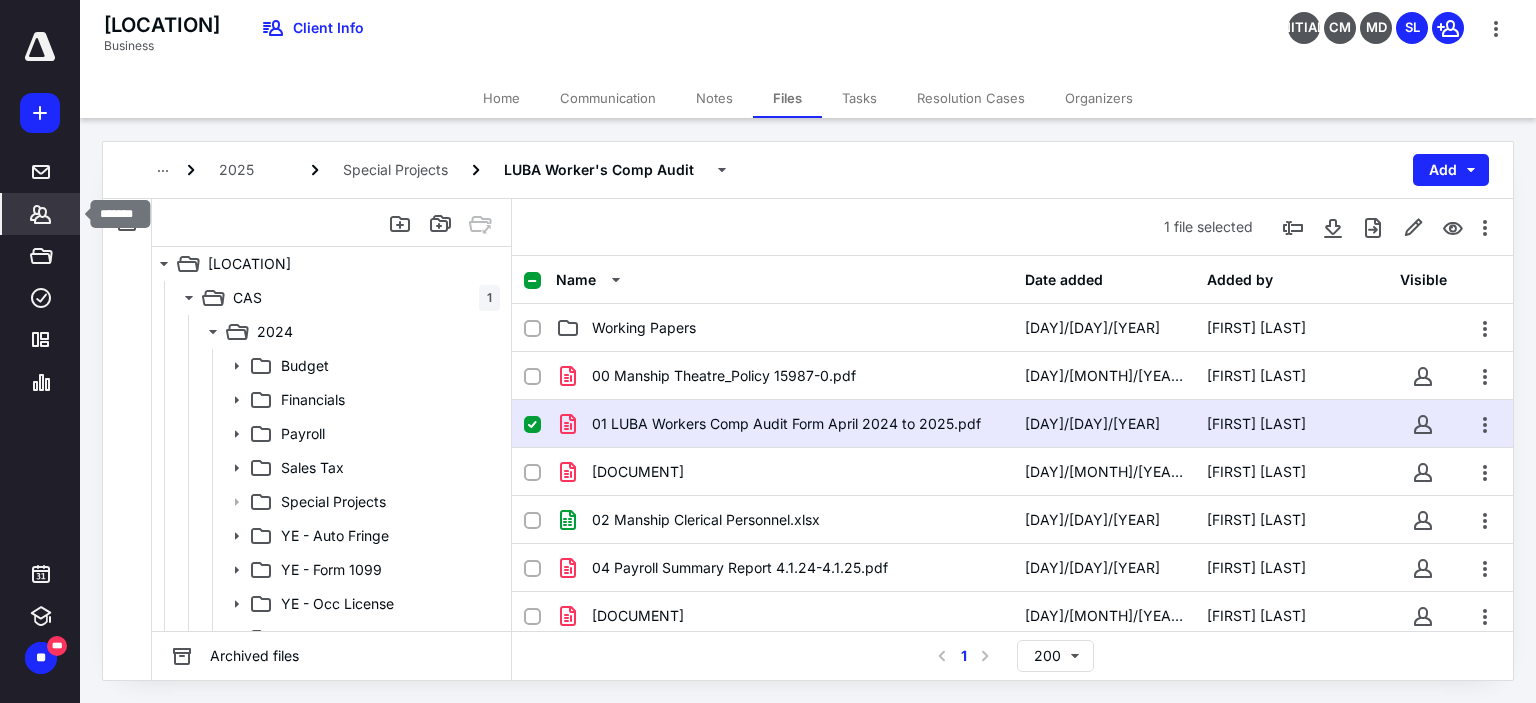 click on "*******" at bounding box center (41, 214) 